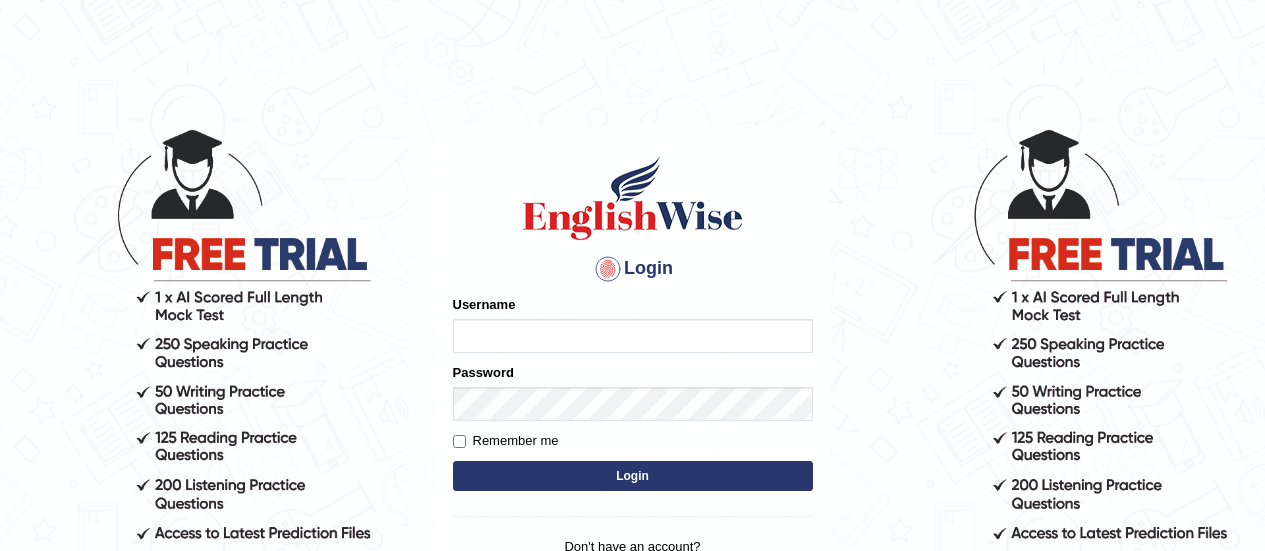 scroll, scrollTop: 0, scrollLeft: 0, axis: both 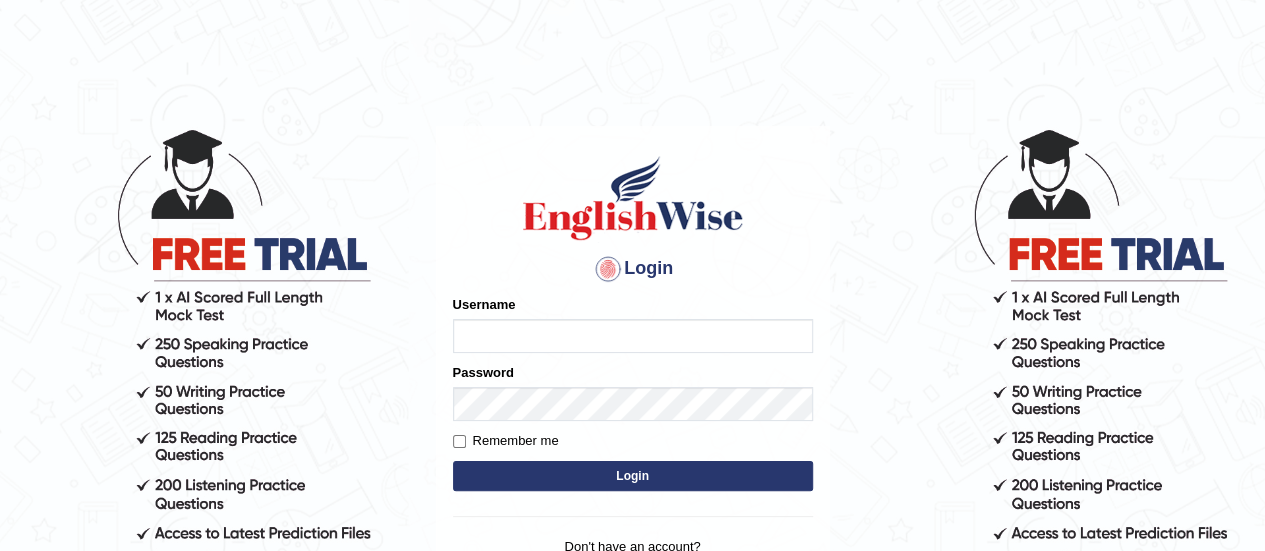 type on "HanifD" 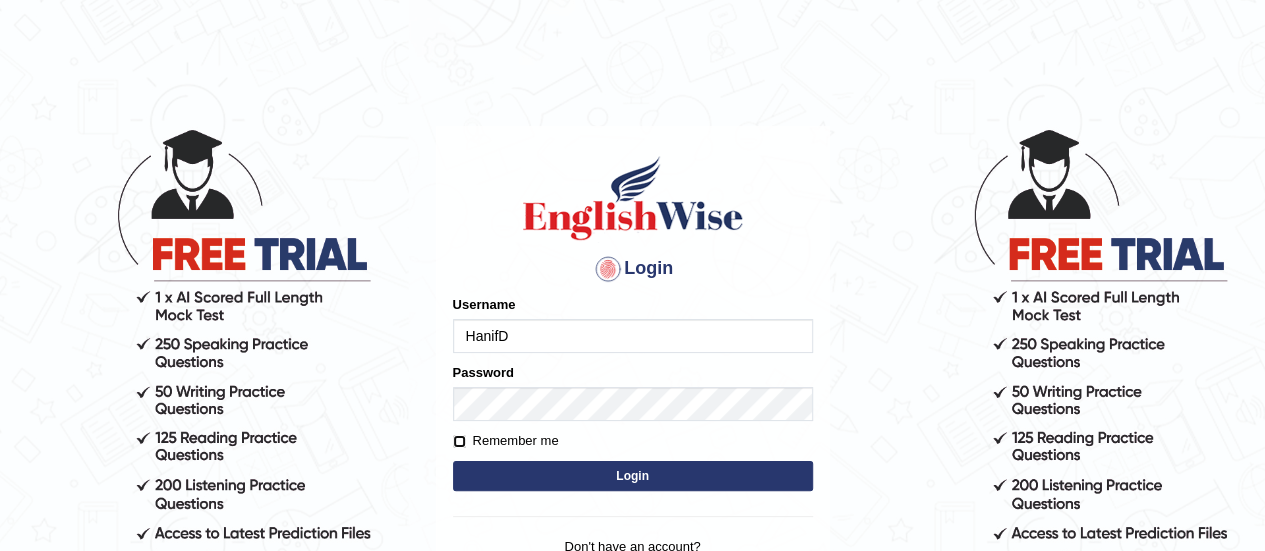 click on "Remember me" at bounding box center (459, 441) 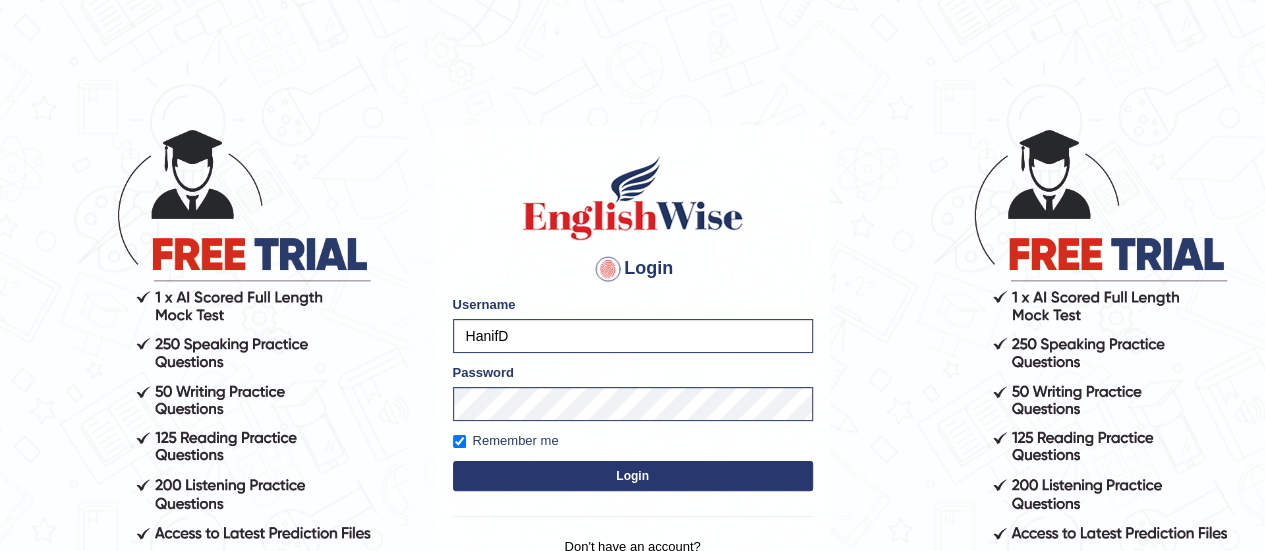 click on "Login" at bounding box center [633, 476] 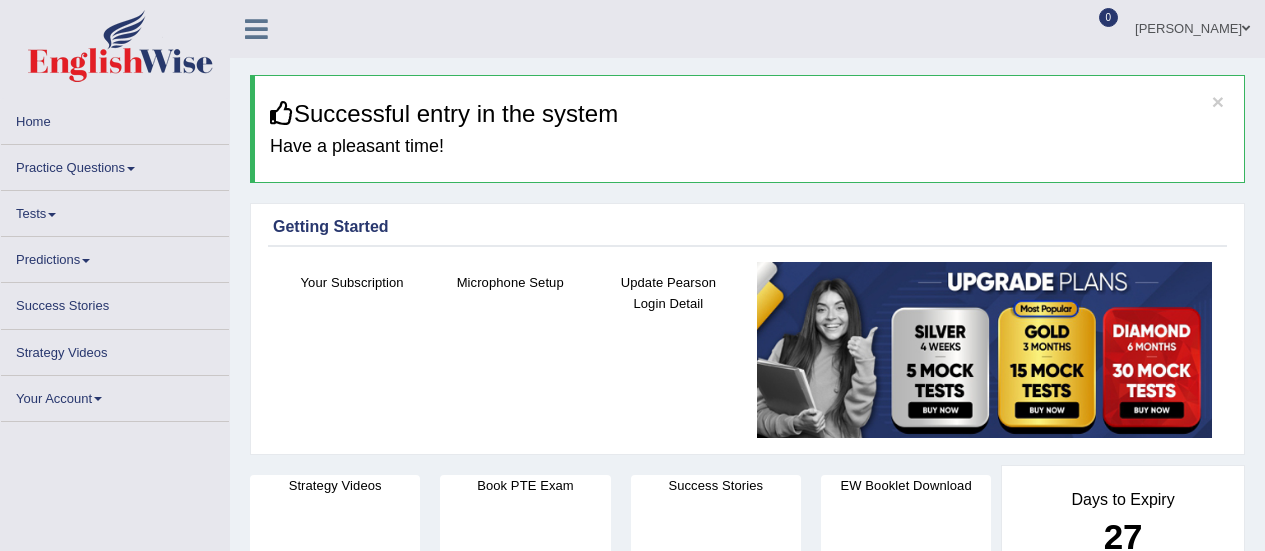 scroll, scrollTop: 0, scrollLeft: 0, axis: both 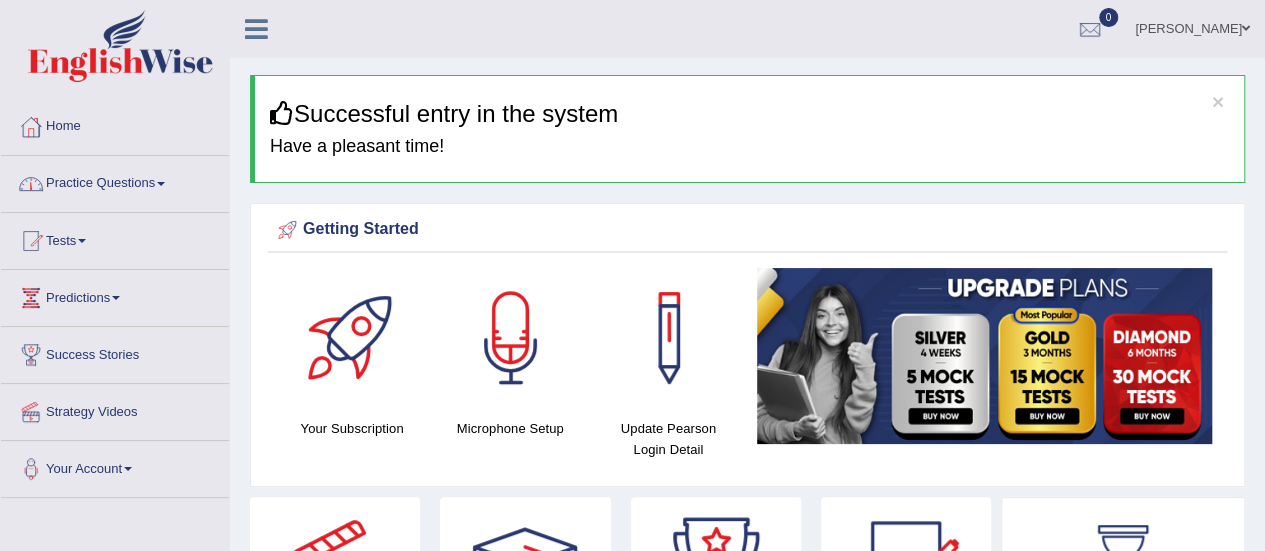 click at bounding box center [161, 184] 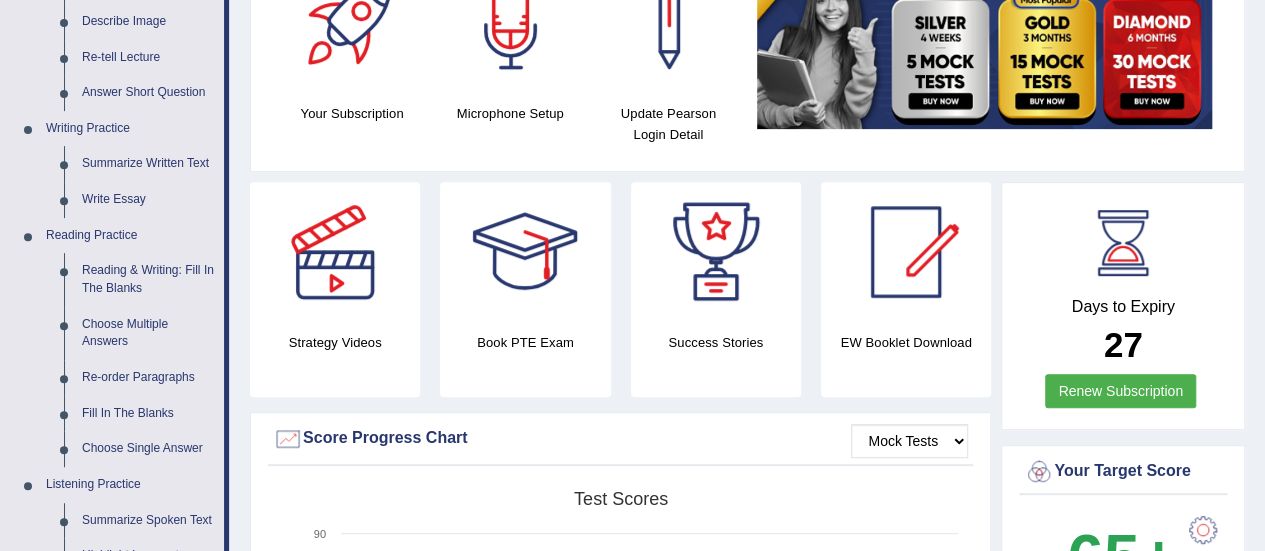 scroll, scrollTop: 320, scrollLeft: 0, axis: vertical 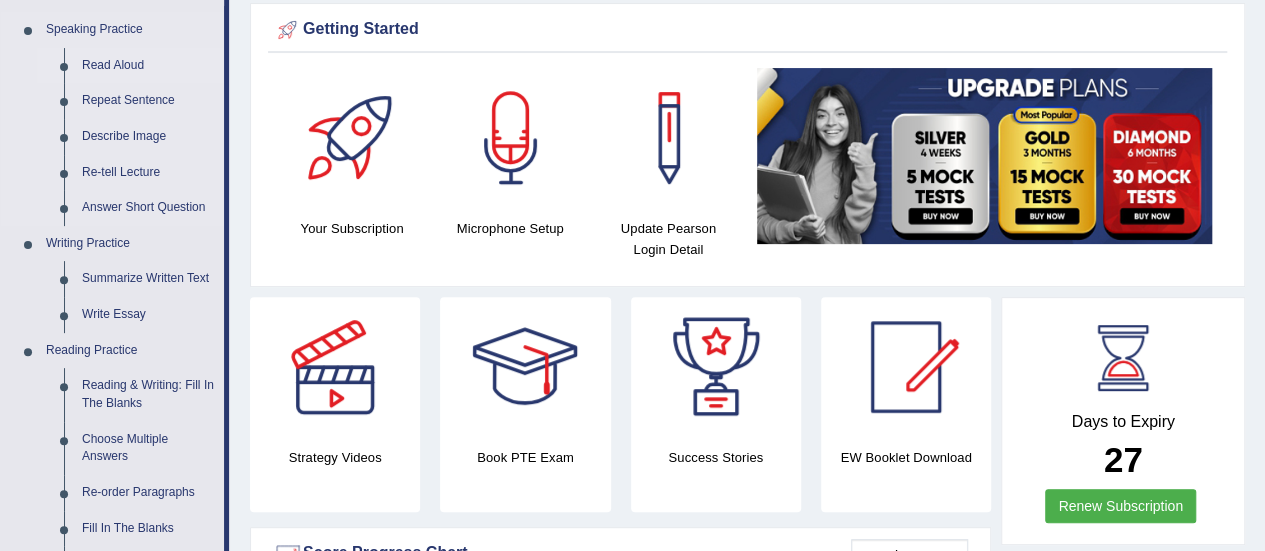 click on "Read Aloud" at bounding box center (148, 66) 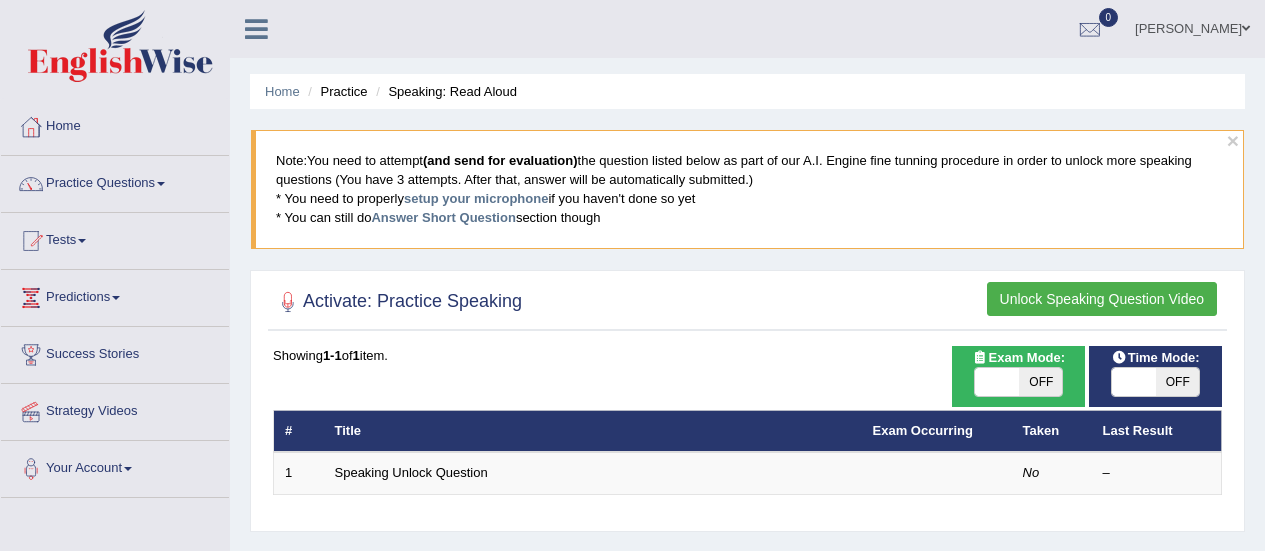 scroll, scrollTop: 0, scrollLeft: 0, axis: both 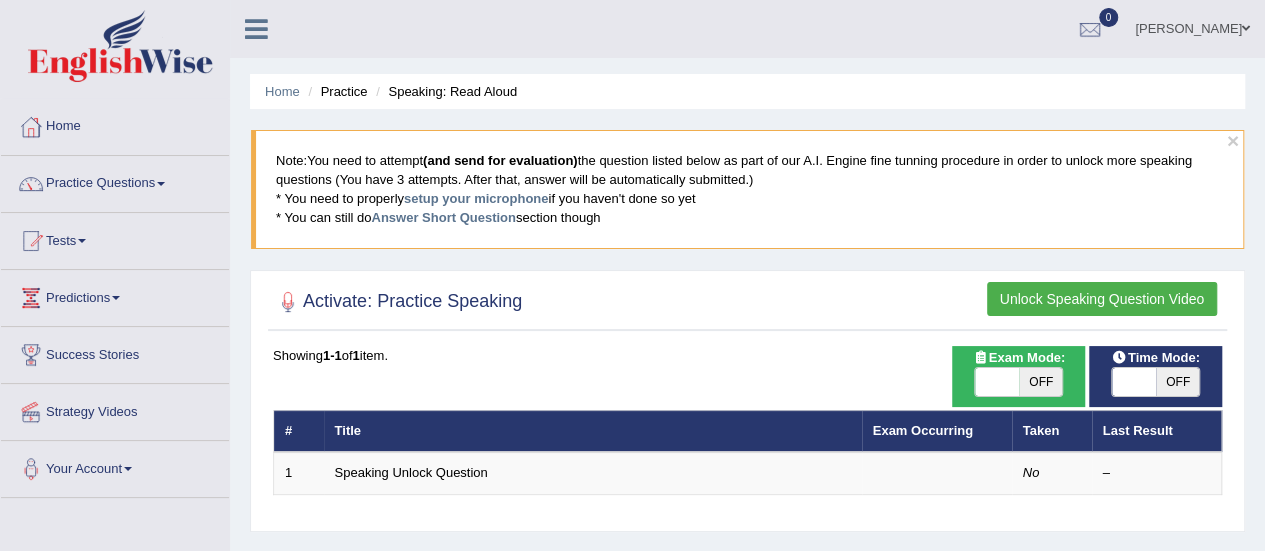 click on "OFF" at bounding box center [1041, 382] 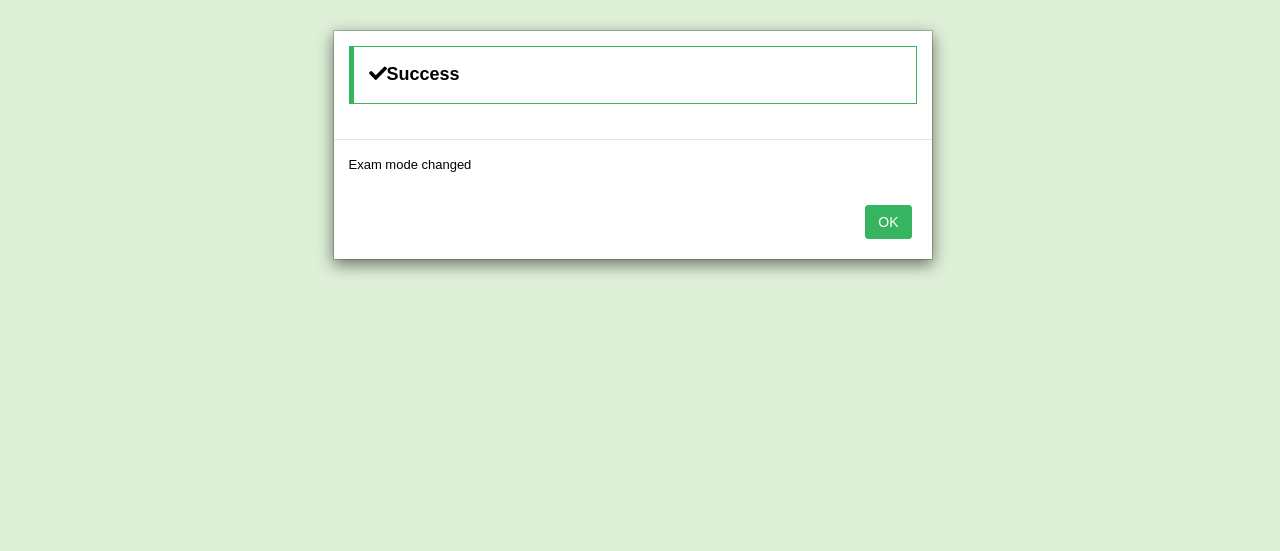 click on "OK" at bounding box center (888, 222) 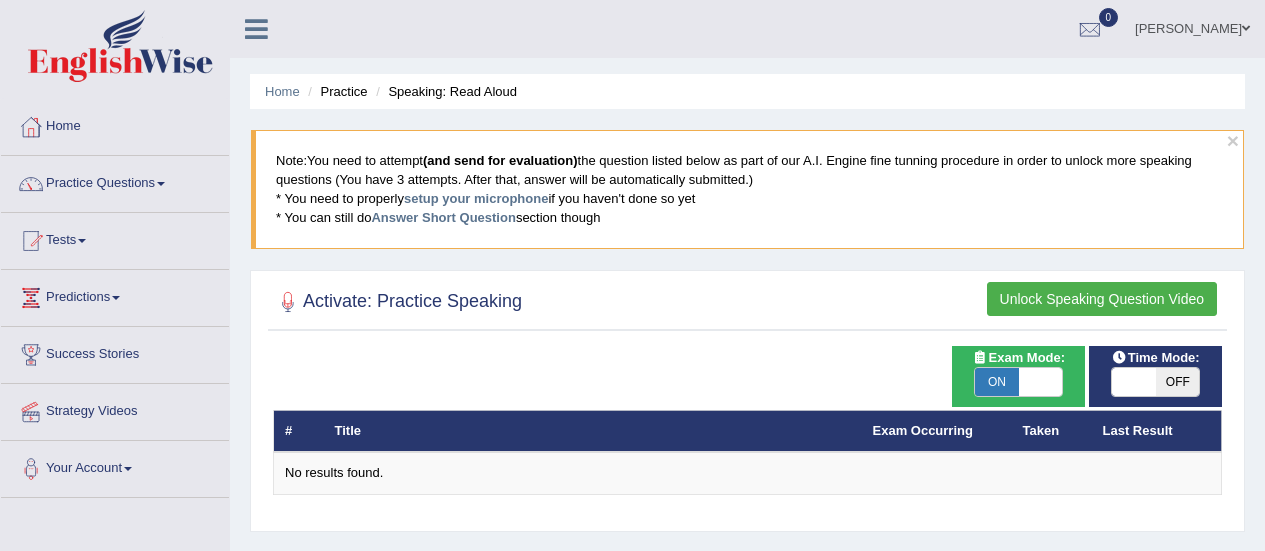 scroll, scrollTop: 0, scrollLeft: 0, axis: both 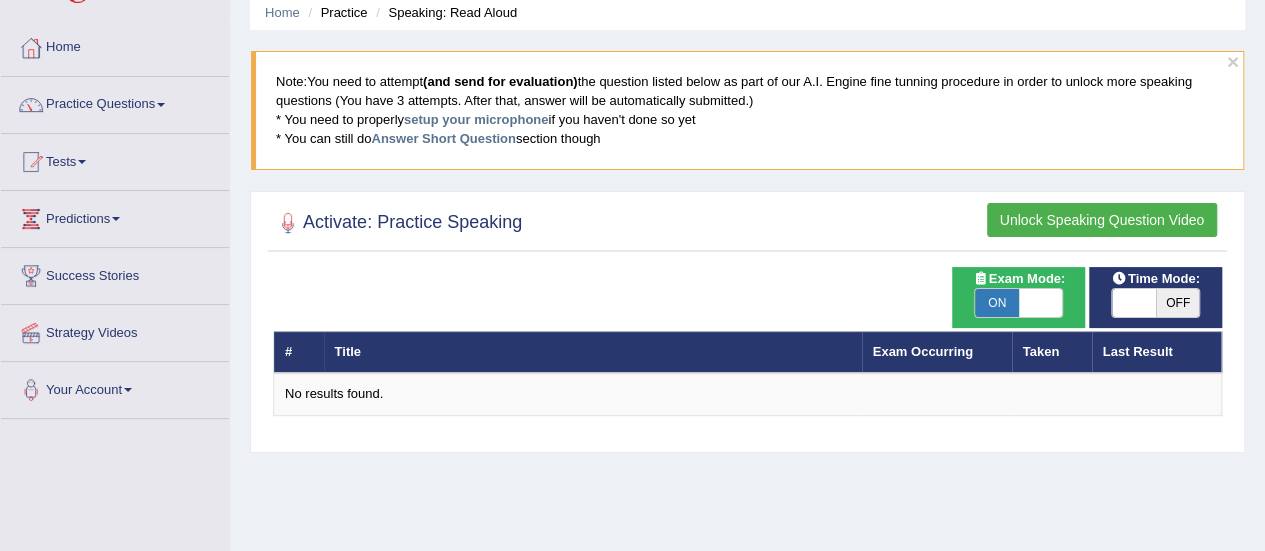 click on "OFF" at bounding box center (1178, 303) 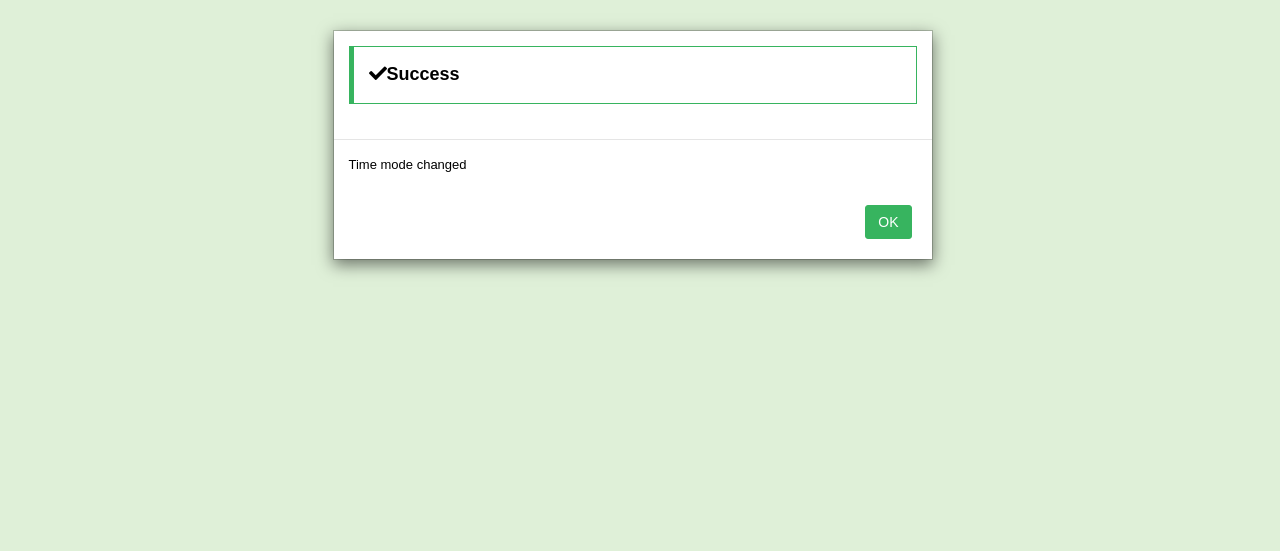 click on "OK" at bounding box center (888, 222) 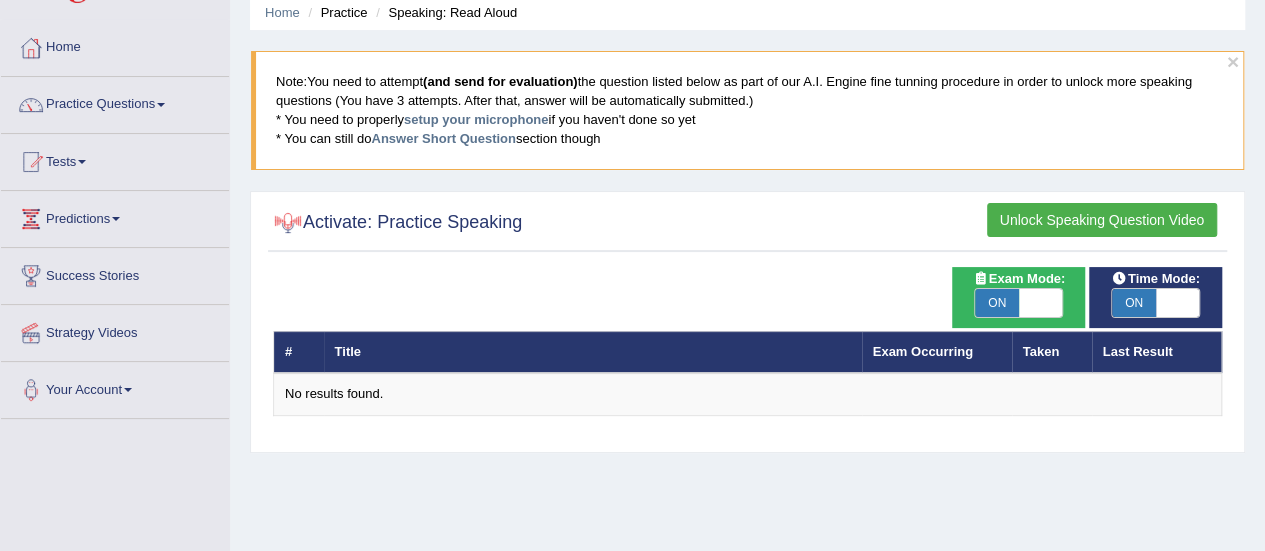 click at bounding box center (288, 223) 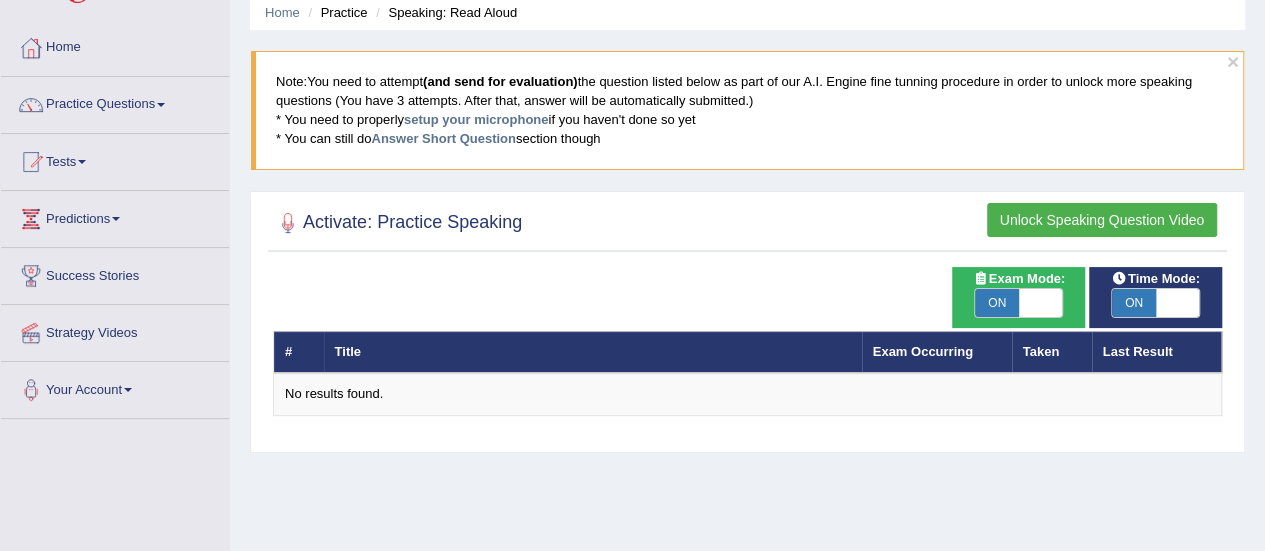 click on "Unlock Speaking Question Video" at bounding box center [1102, 220] 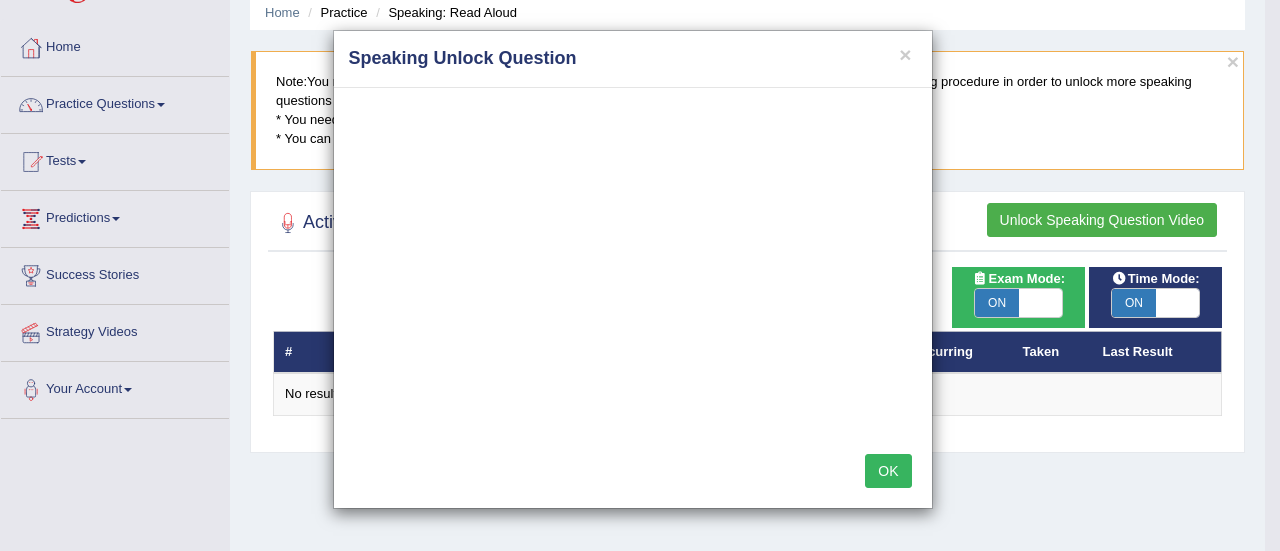 click on "OK" at bounding box center [888, 471] 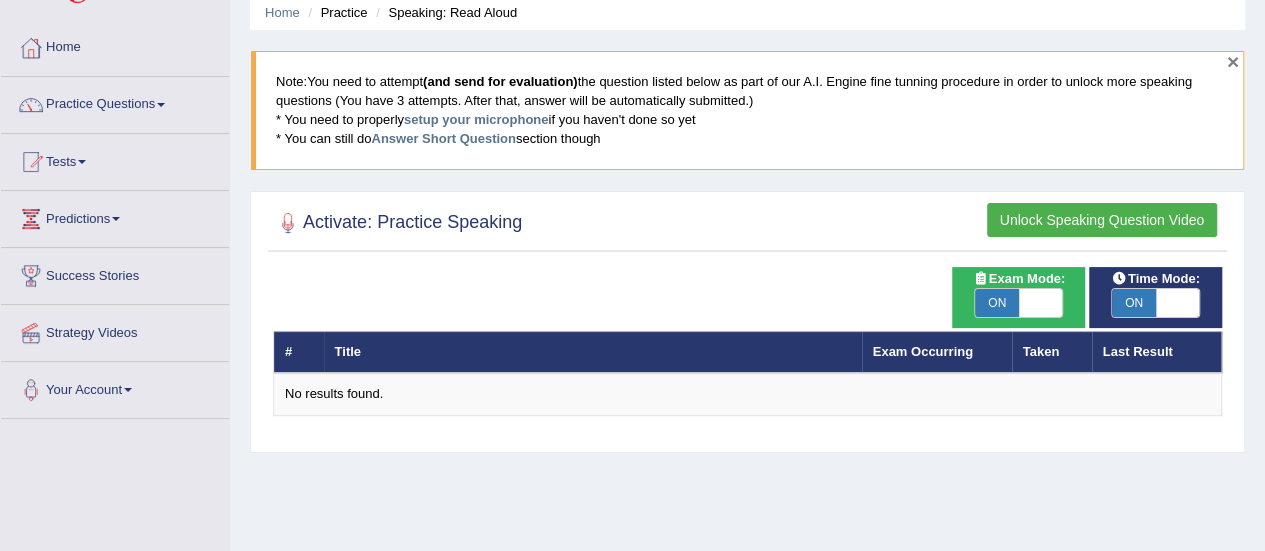 click on "×" at bounding box center (1233, 61) 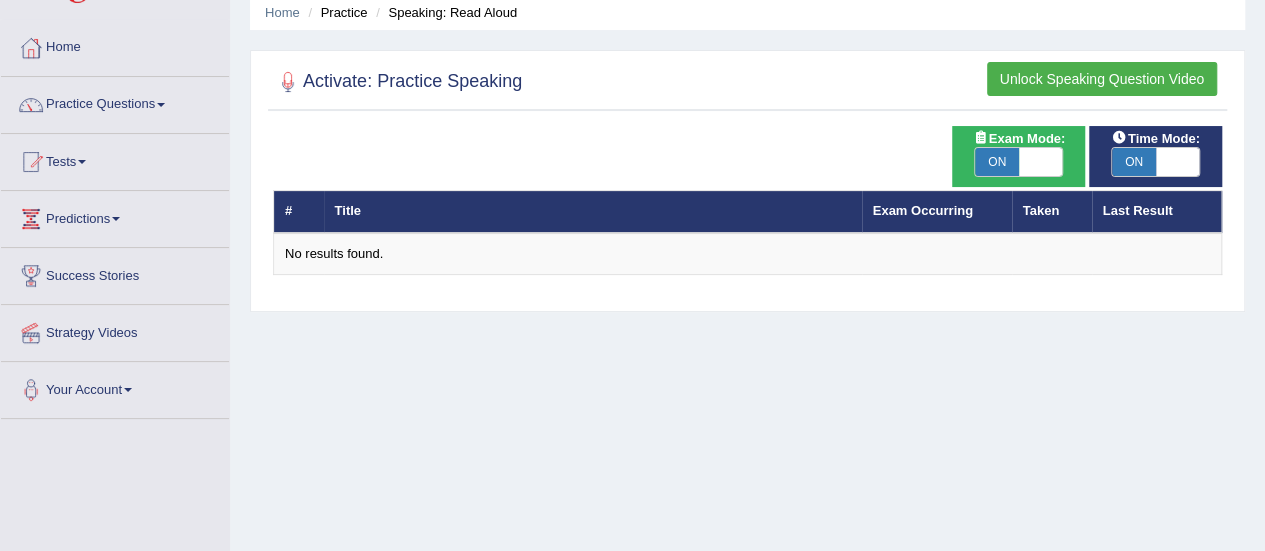 click on "Unlock Speaking Question Video" at bounding box center (1102, 79) 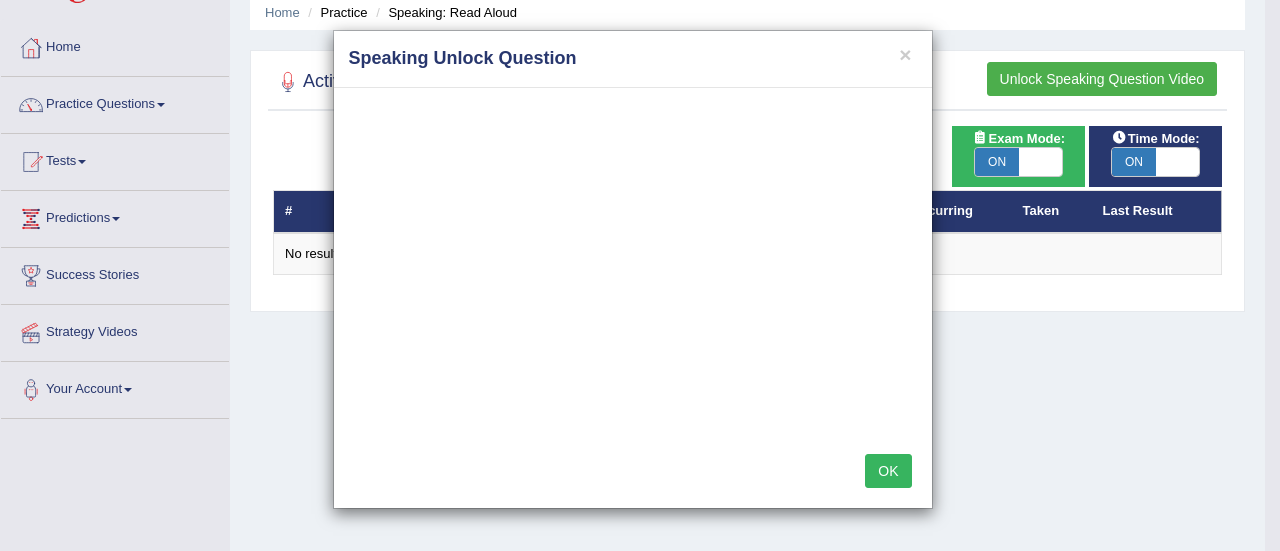 click on "OK" at bounding box center (888, 471) 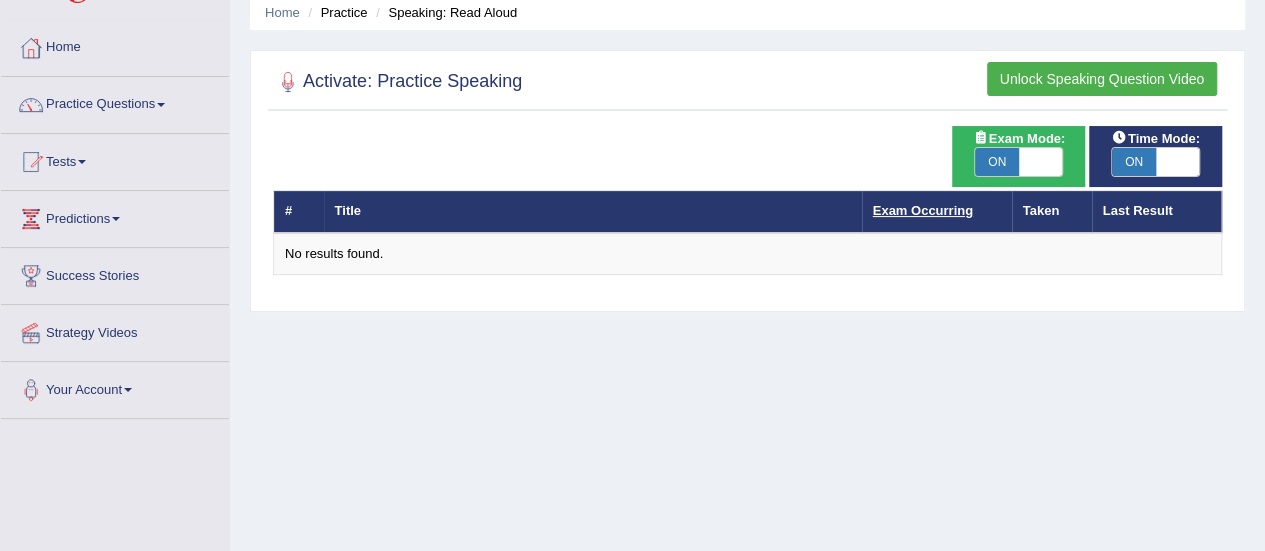 click on "Exam Occurring" at bounding box center [923, 210] 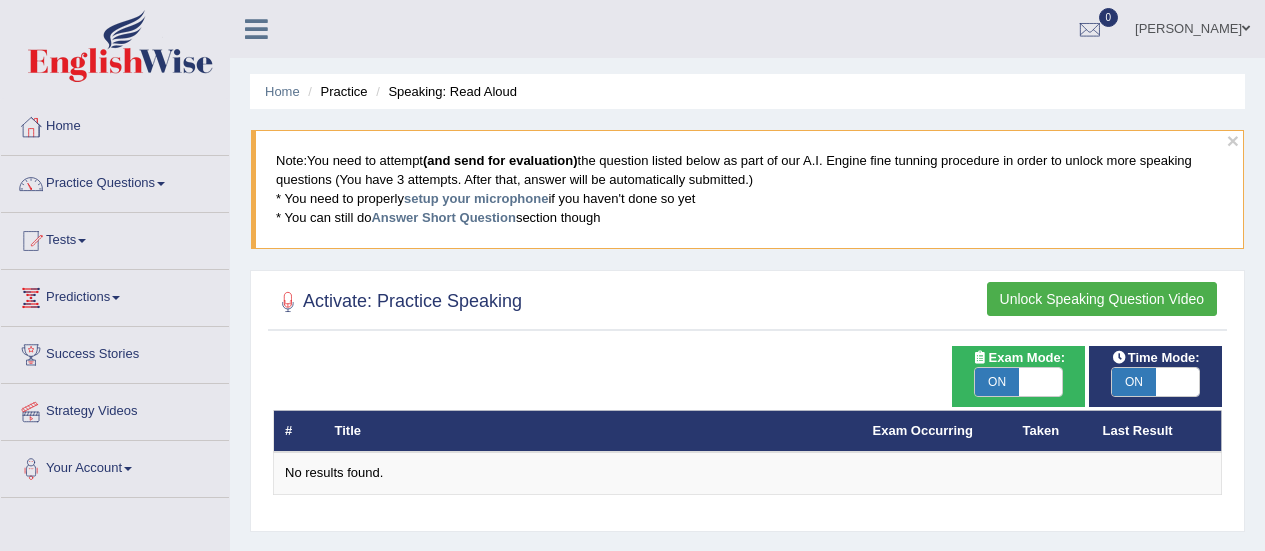 scroll, scrollTop: 0, scrollLeft: 0, axis: both 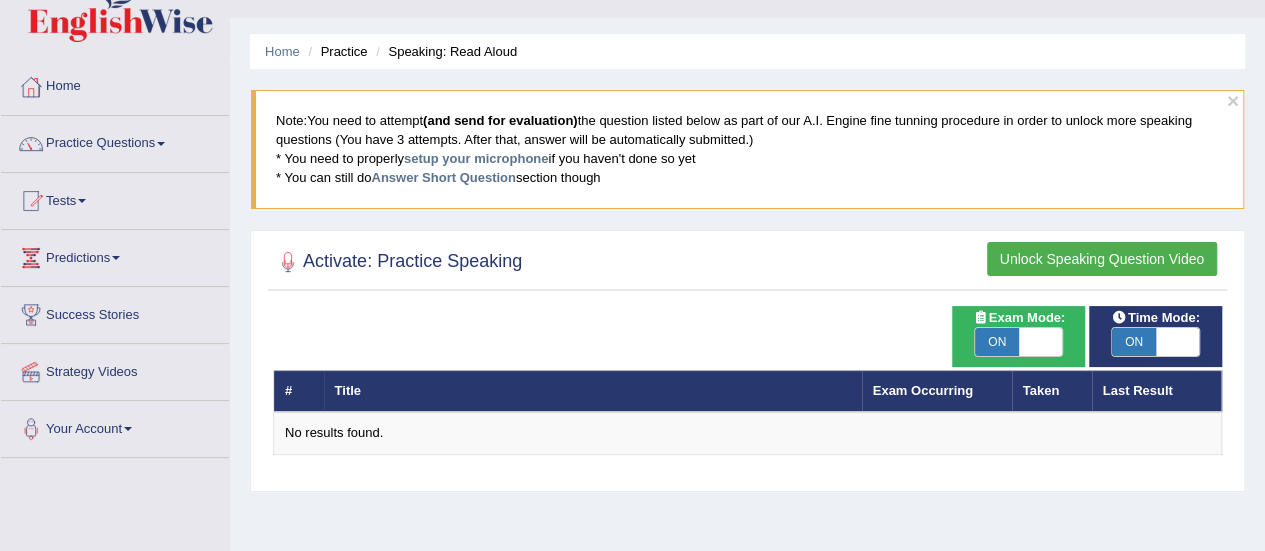 click at bounding box center [288, 262] 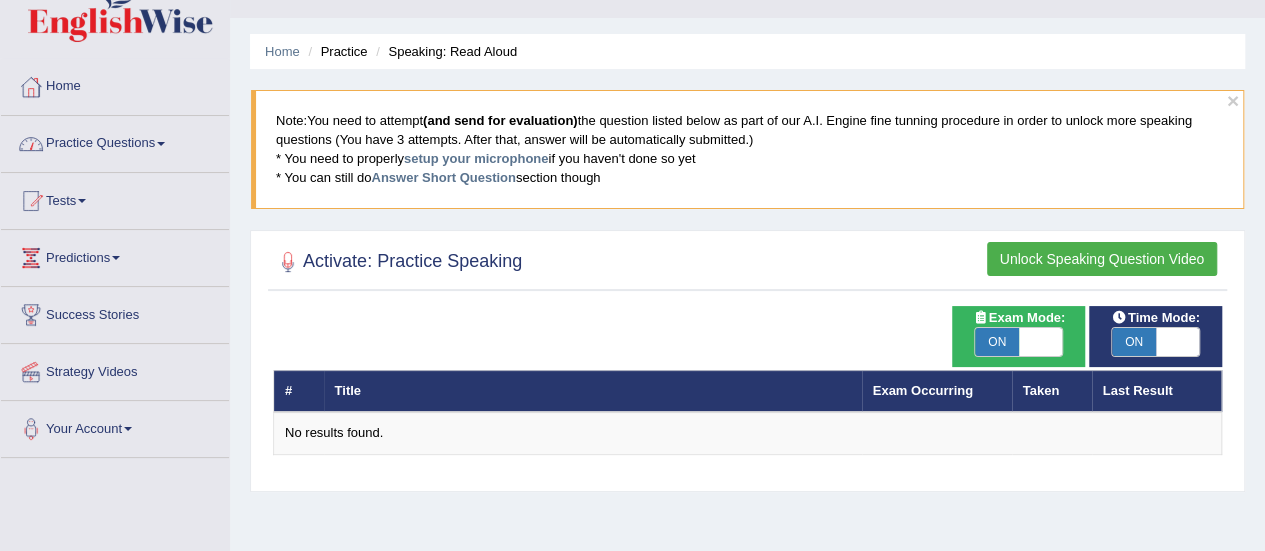 click on "Practice Questions" at bounding box center [115, 141] 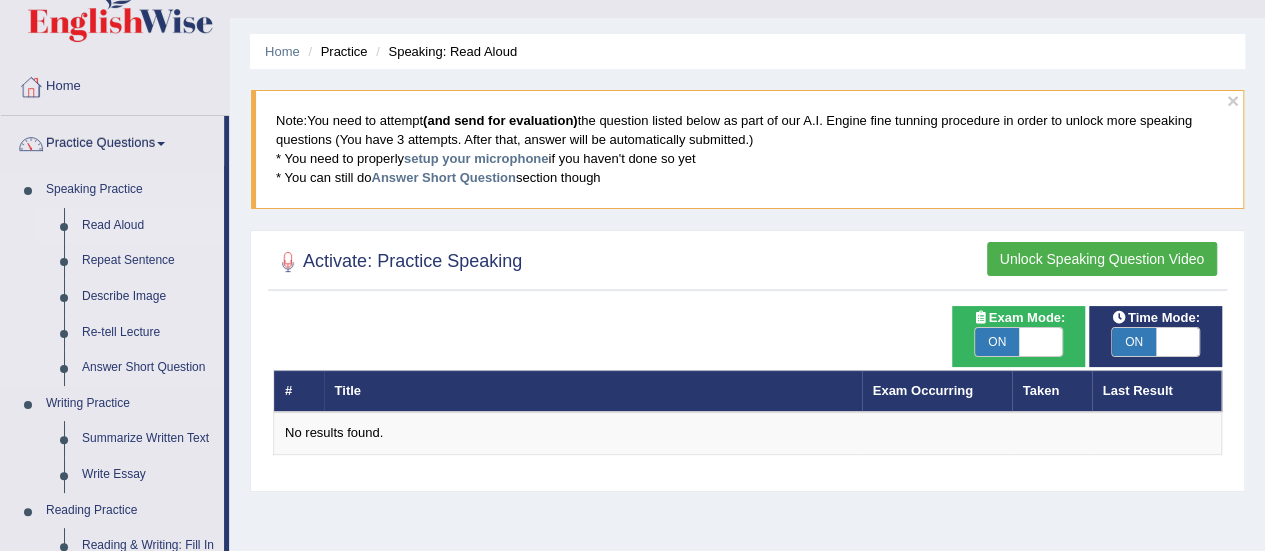 click on "Read Aloud" at bounding box center (148, 226) 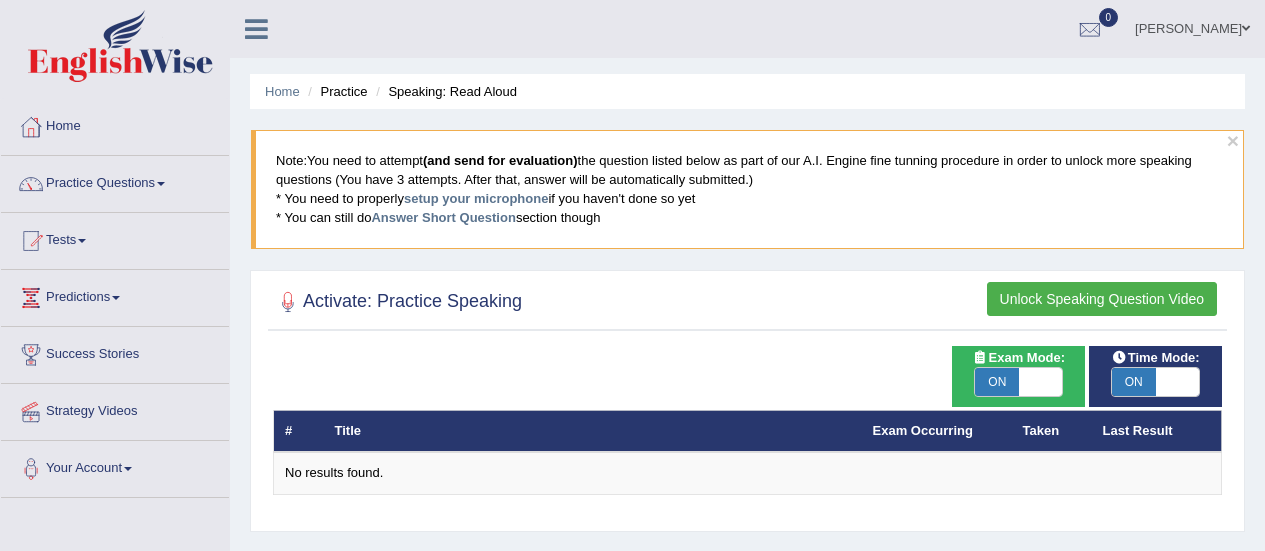 scroll, scrollTop: 0, scrollLeft: 0, axis: both 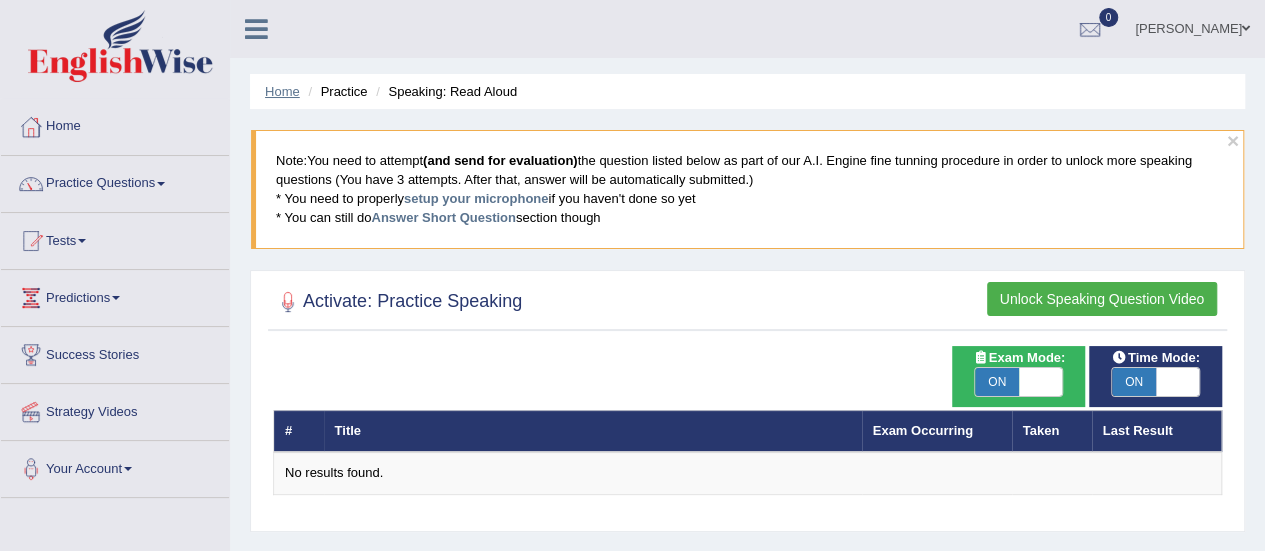 click on "Home" at bounding box center (282, 91) 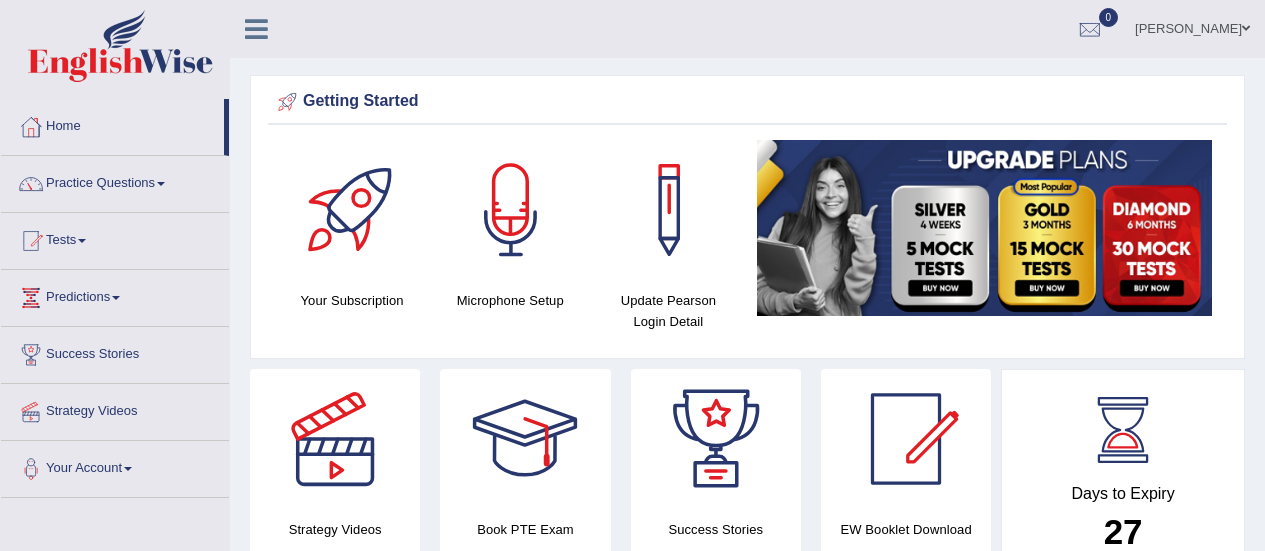 scroll, scrollTop: 0, scrollLeft: 0, axis: both 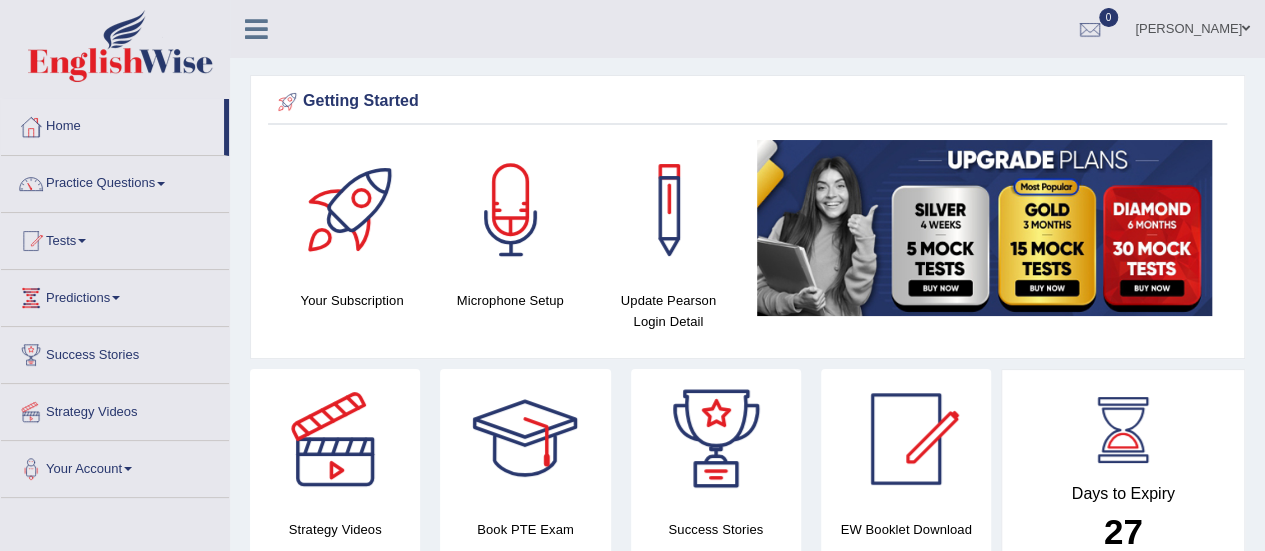 click at bounding box center (511, 210) 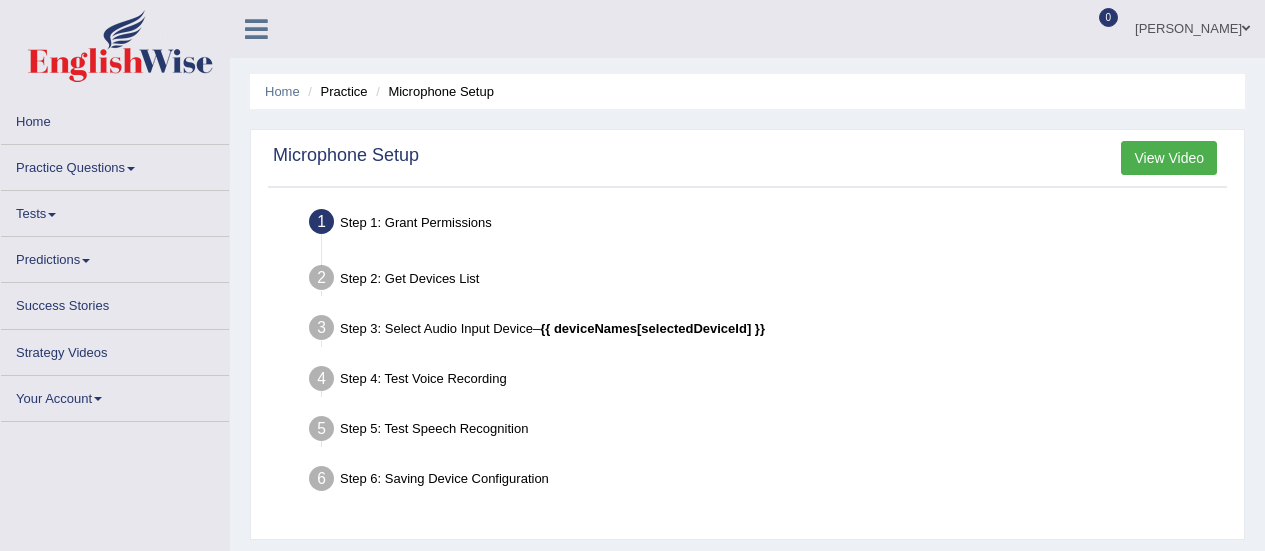 scroll, scrollTop: 0, scrollLeft: 0, axis: both 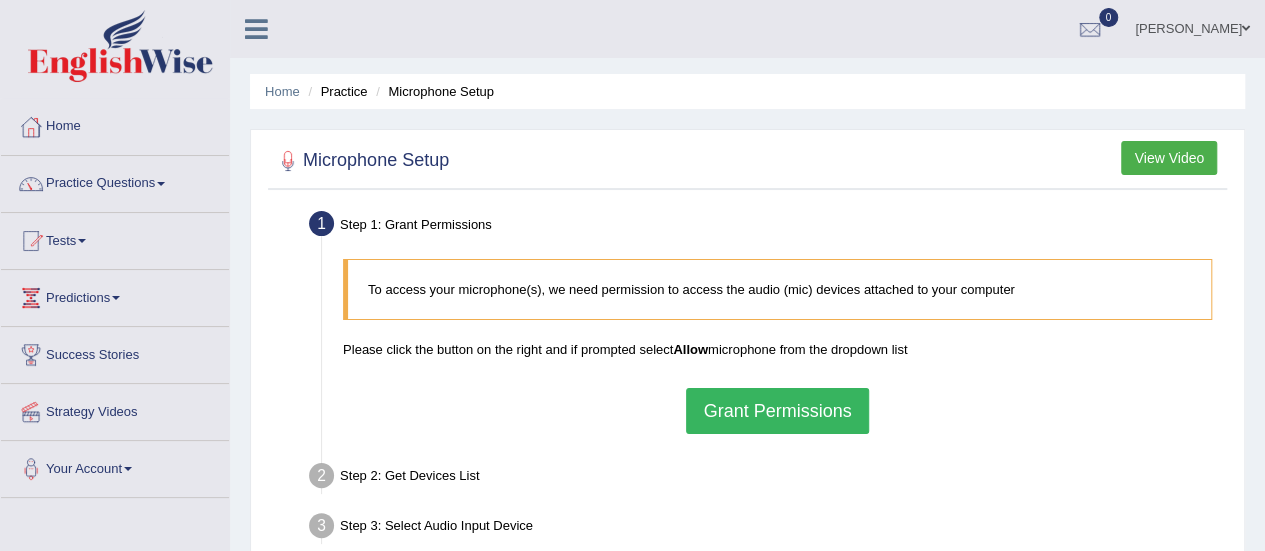click on "Grant Permissions" at bounding box center (777, 411) 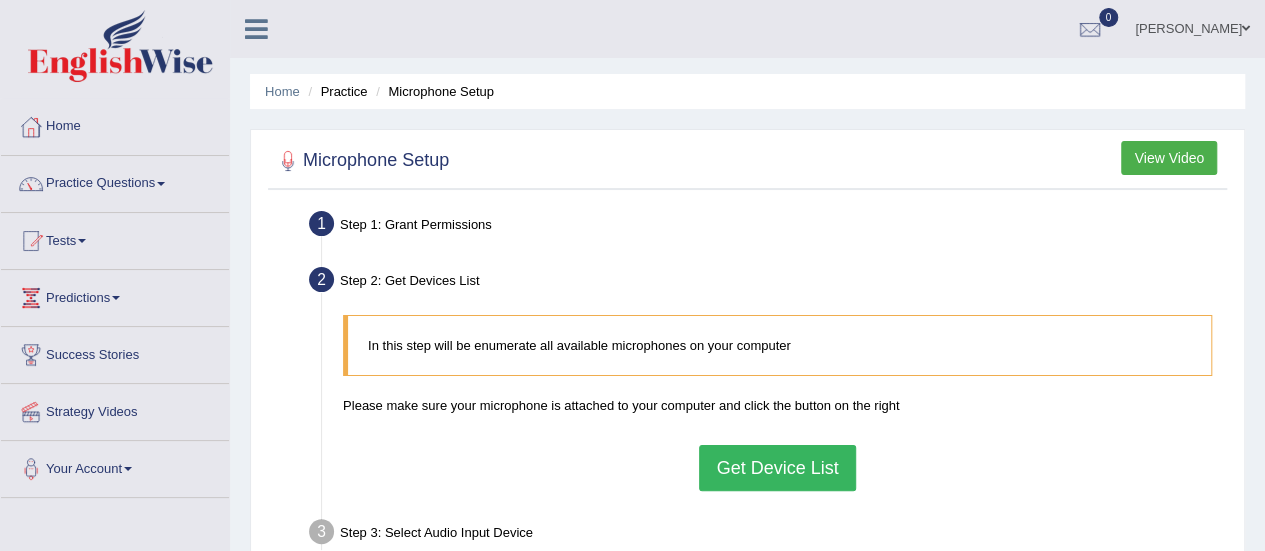 click on "Get Device List" at bounding box center [777, 468] 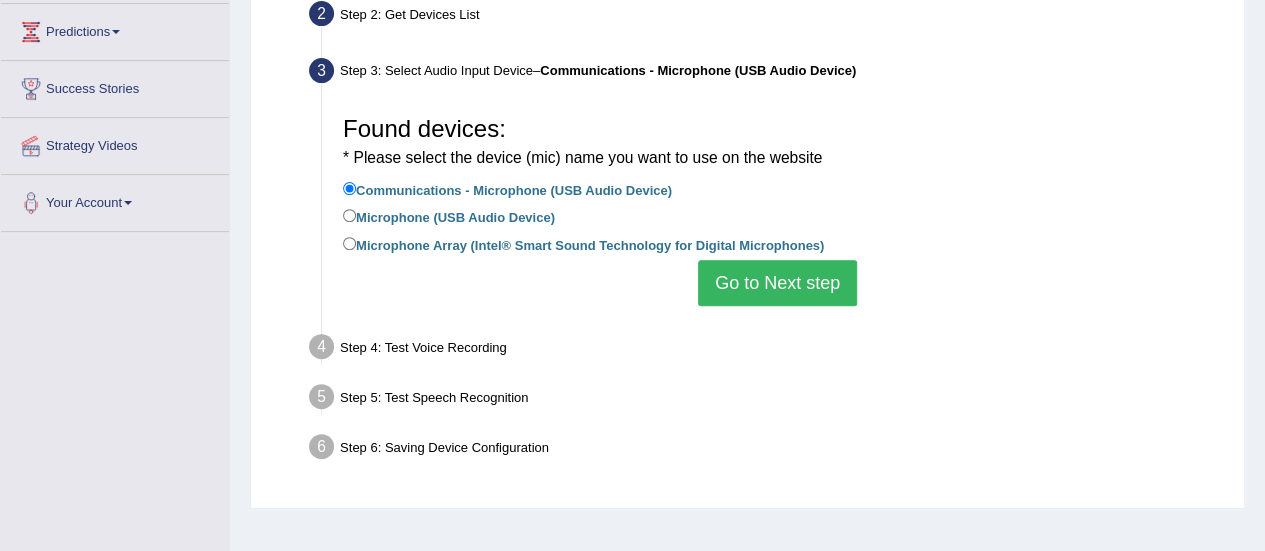 scroll, scrollTop: 360, scrollLeft: 0, axis: vertical 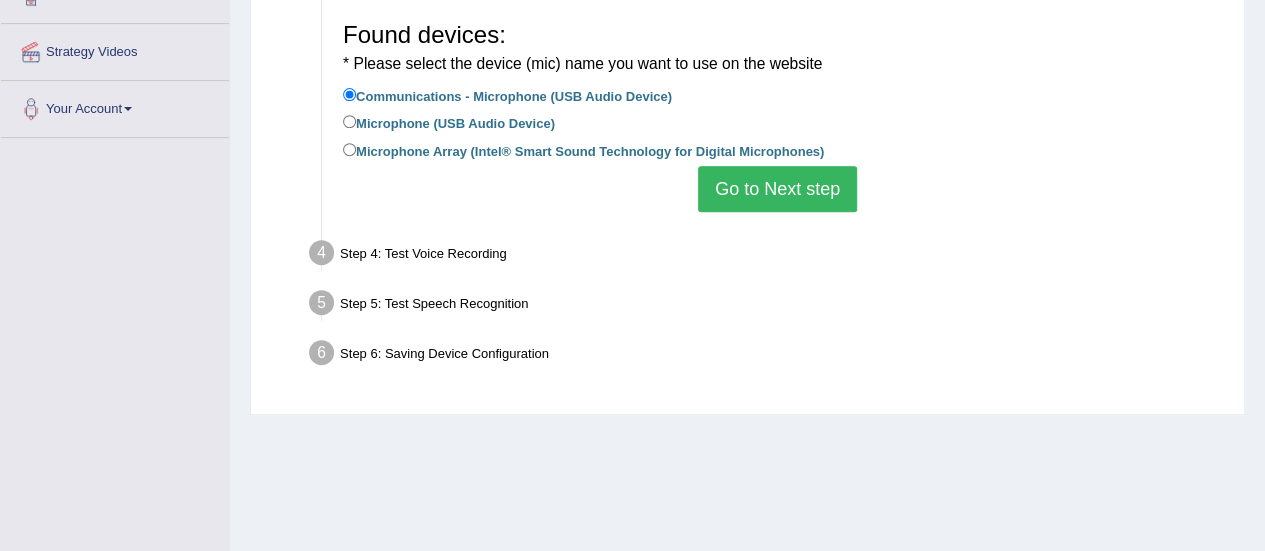 click on "Go to Next step" at bounding box center [777, 189] 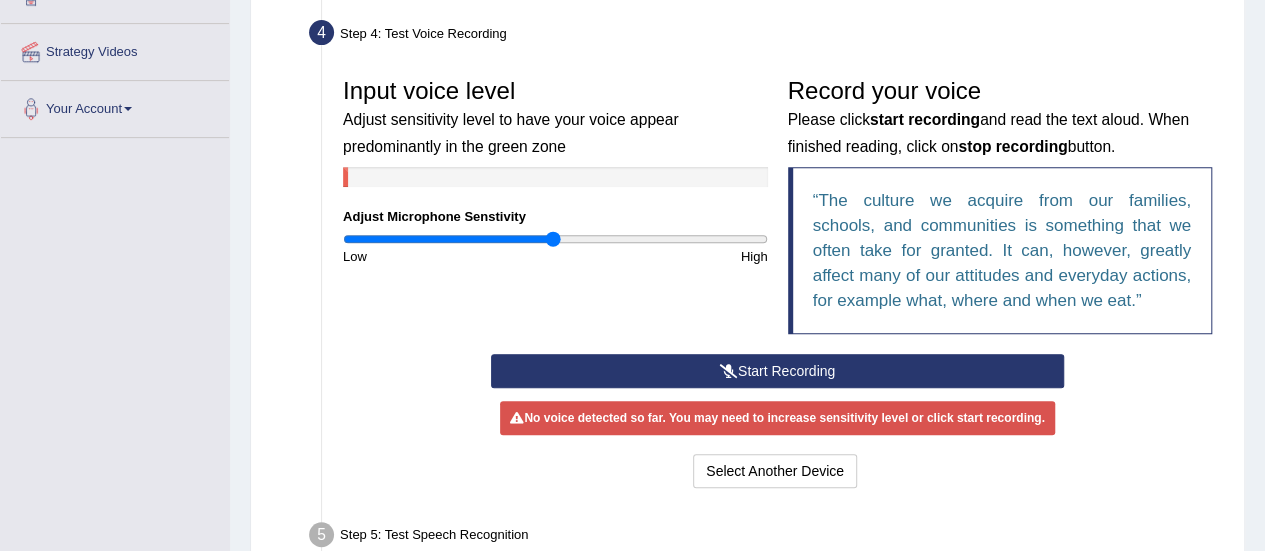 click on "Start Recording" at bounding box center [777, 371] 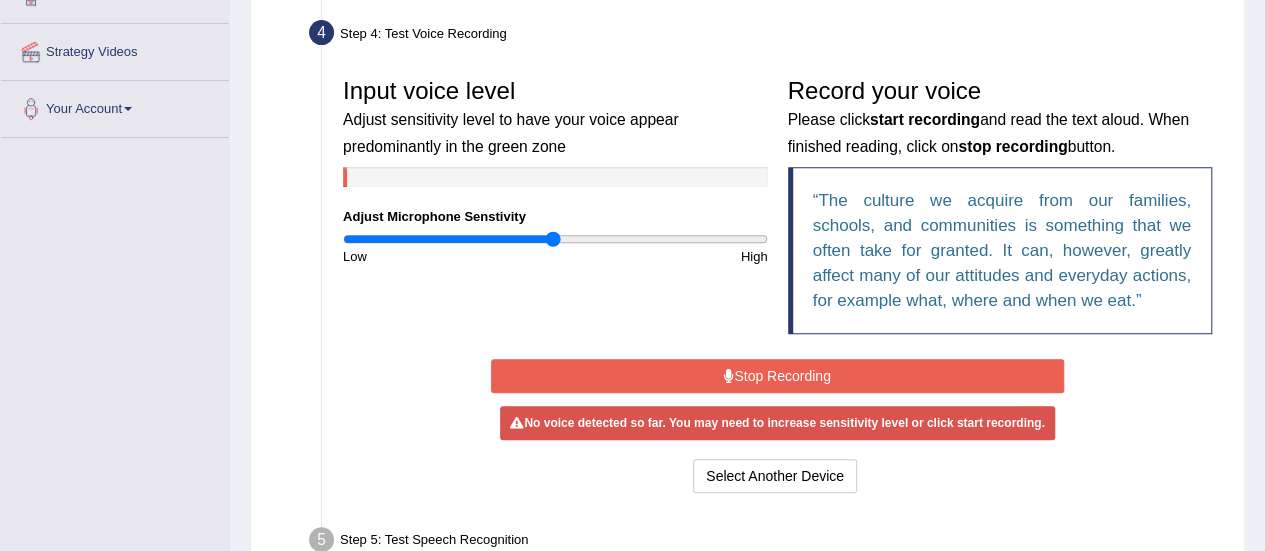 click on "Stop Recording" at bounding box center [777, 376] 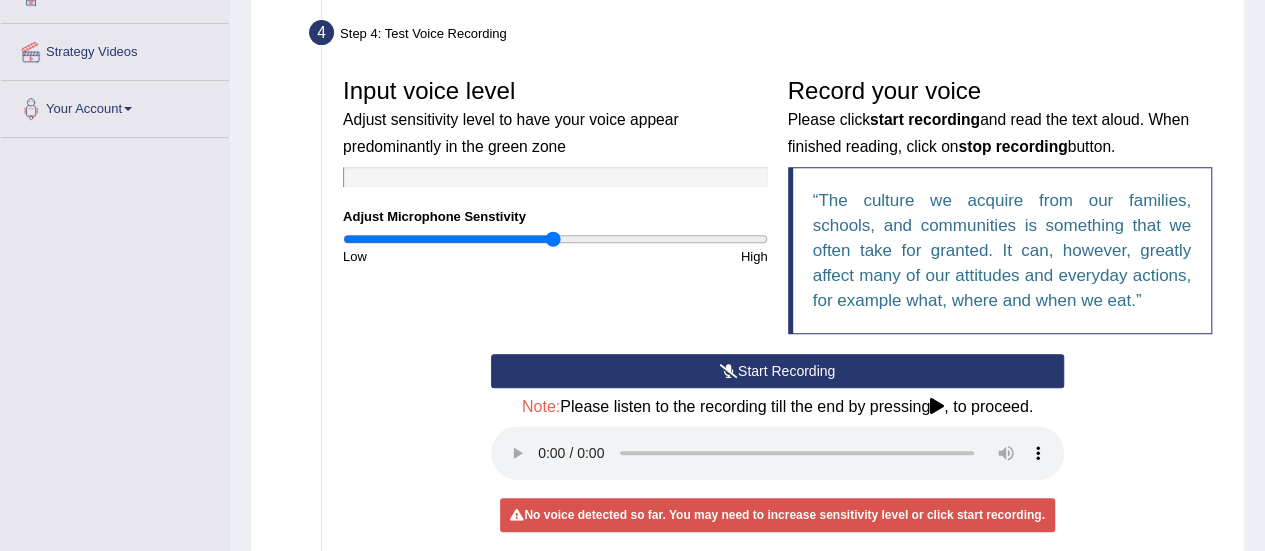 click on "Start Recording" at bounding box center (777, 371) 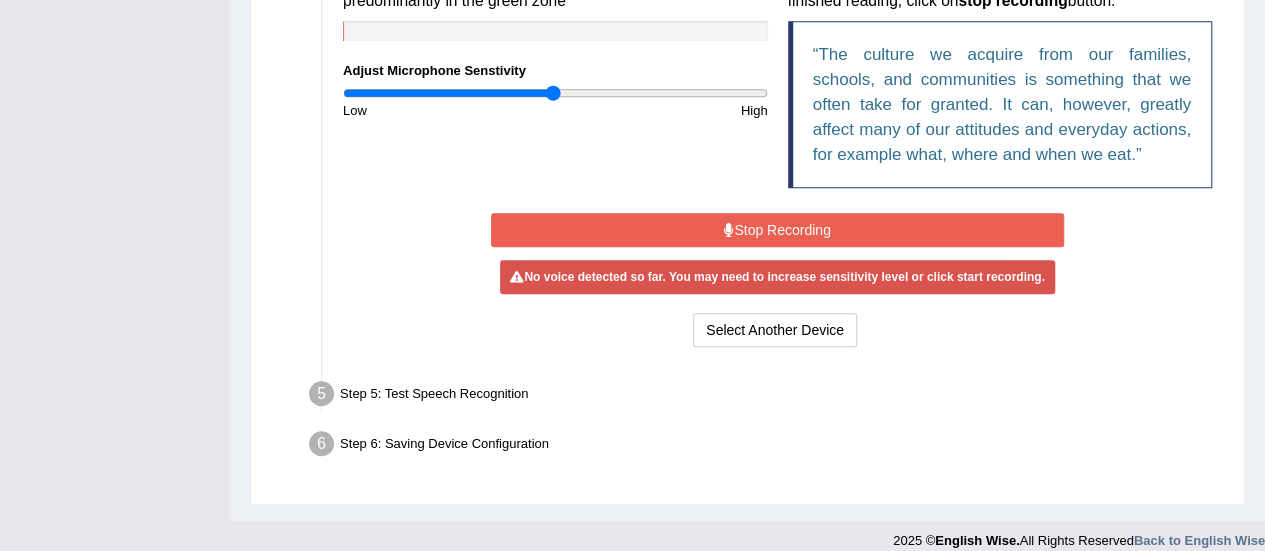 scroll, scrollTop: 522, scrollLeft: 0, axis: vertical 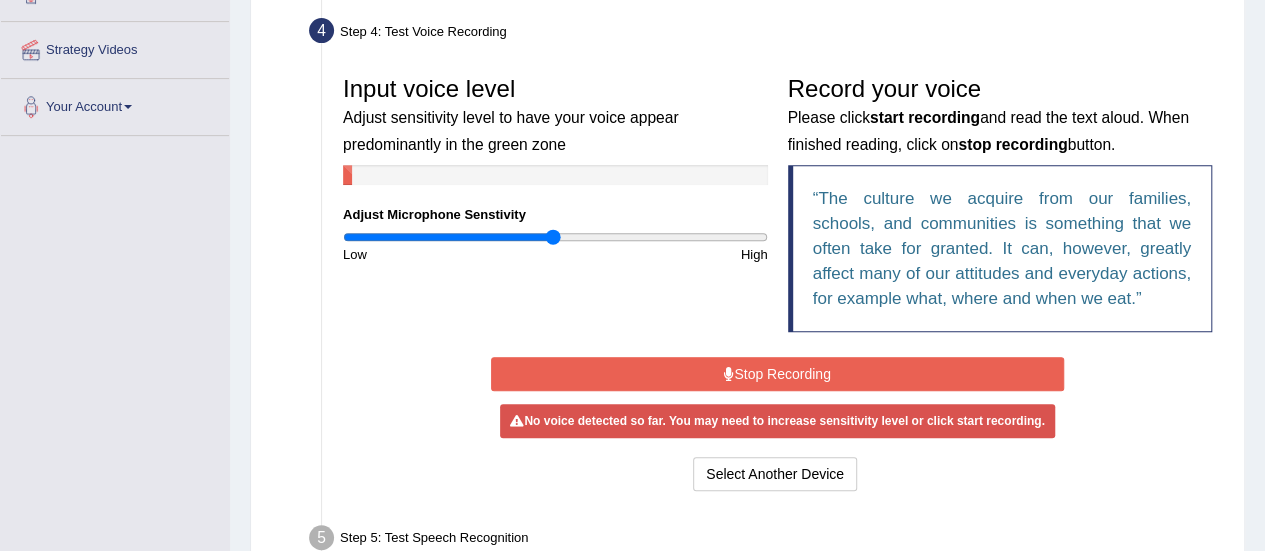 click on "Stop Recording" at bounding box center (777, 374) 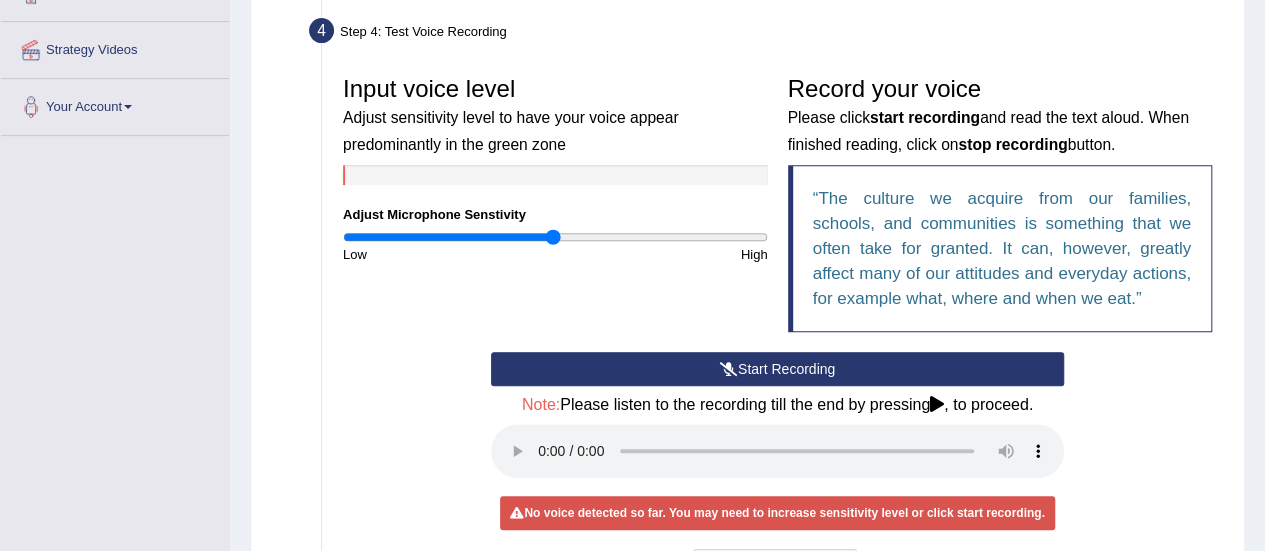 click on "Start Recording" at bounding box center [777, 369] 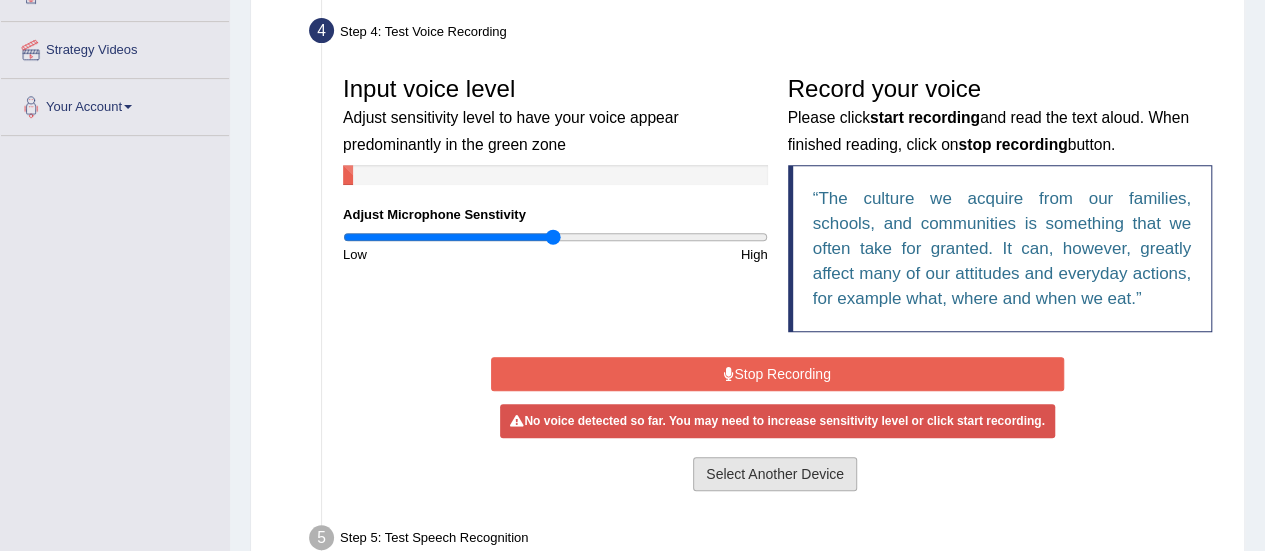 click on "Select Another Device" at bounding box center (775, 474) 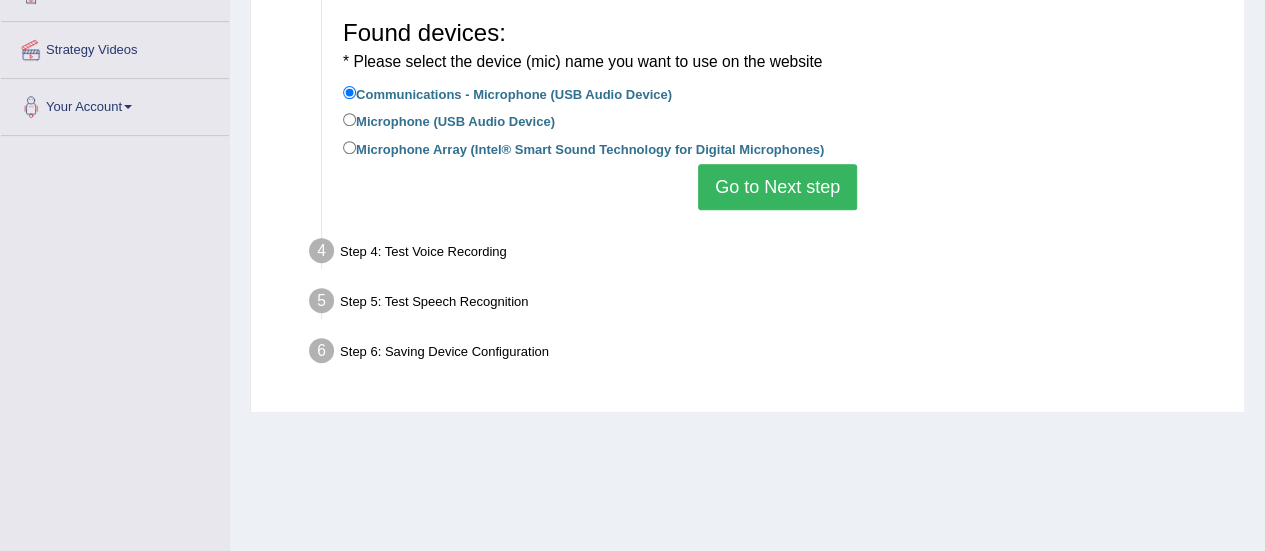 click on "Step 4: Test Voice Recording   Input voice level   Adjust sensitivity level to have your voice appear predominantly in the green zone     Adjust Microphone Senstivity     Low   High   Record your voice Please click  start recording  and read the text aloud. When finished reading, click on  stop recording  button.   The culture we acquire from our families, schools, and communities is something that we often take for granted. It can, however, greatly affect many of our attitudes and everyday actions, for example what, where and when we eat.    Start Recording    Stop Recording   Note:  Please listen to the recording till the end by pressing  , to proceed.       No voice detected so far. You may need to increase sensitivity level or click start recording.     Voice level is too low yet. Please increase the sensitivity level from the bar on the left.     Your voice is strong enough for our A.I. to detect    Voice level is too high. Please reduce the sensitivity level from the bar on the left." at bounding box center [767, 254] 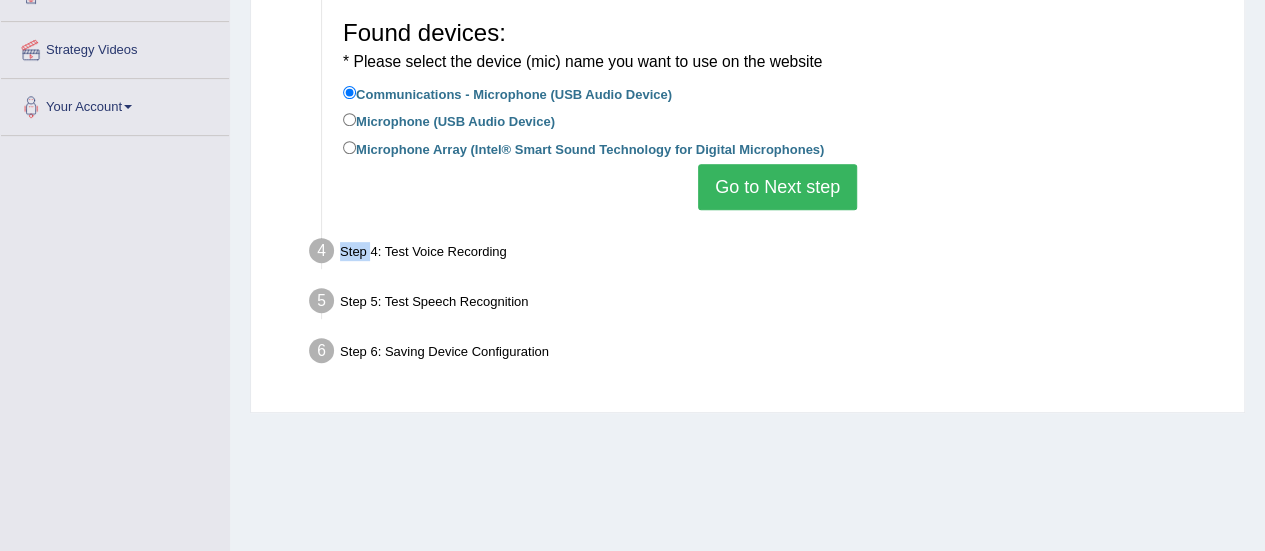 click on "Step 4: Test Voice Recording   Input voice level   Adjust sensitivity level to have your voice appear predominantly in the green zone     Adjust Microphone Senstivity     Low   High   Record your voice Please click  start recording  and read the text aloud. When finished reading, click on  stop recording  button.   The culture we acquire from our families, schools, and communities is something that we often take for granted. It can, however, greatly affect many of our attitudes and everyday actions, for example what, where and when we eat.    Start Recording    Stop Recording   Note:  Please listen to the recording till the end by pressing  , to proceed.       No voice detected so far. You may need to increase sensitivity level or click start recording.     Voice level is too low yet. Please increase the sensitivity level from the bar on the left.     Your voice is strong enough for our A.I. to detect    Voice level is too high. Please reduce the sensitivity level from the bar on the left." at bounding box center [767, 254] 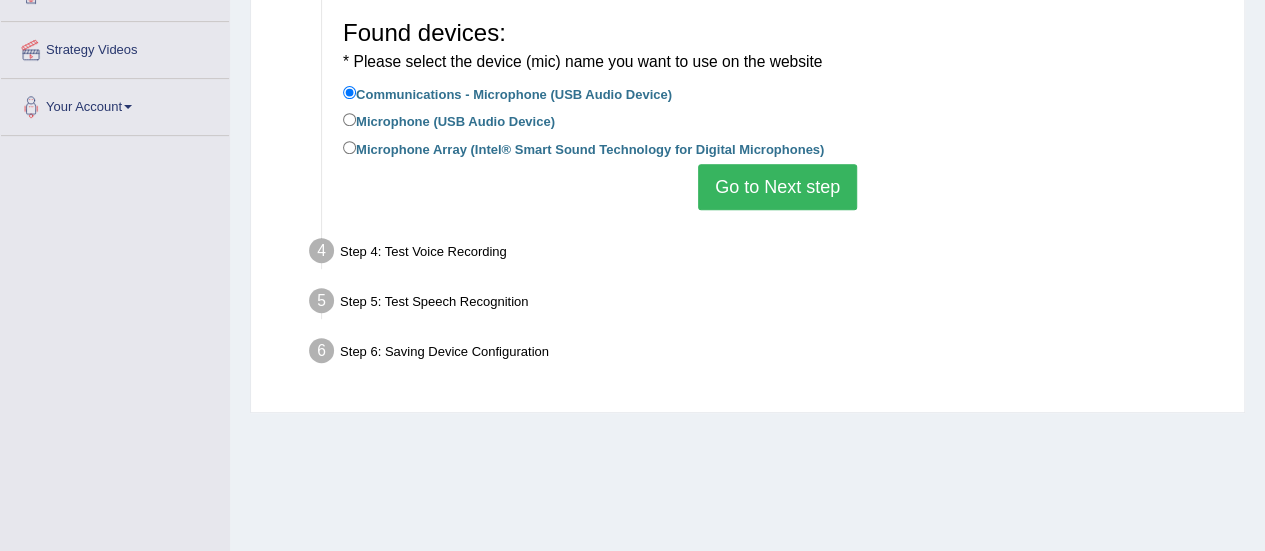 click on "Step 4: Test Voice Recording" at bounding box center [767, 254] 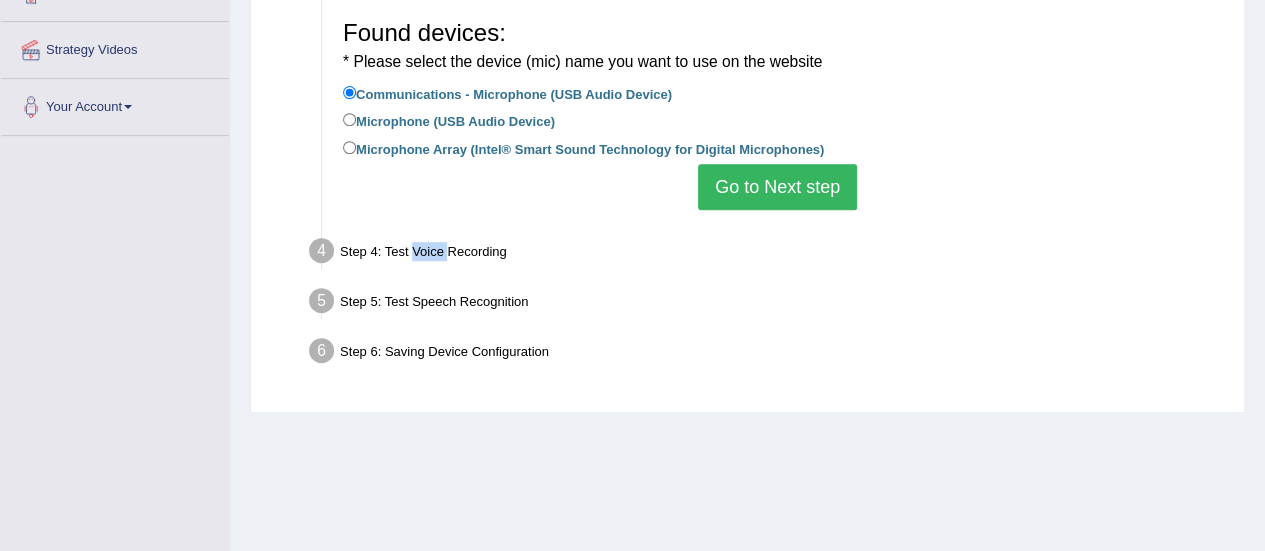 click on "Step 4: Test Voice Recording" at bounding box center (767, 254) 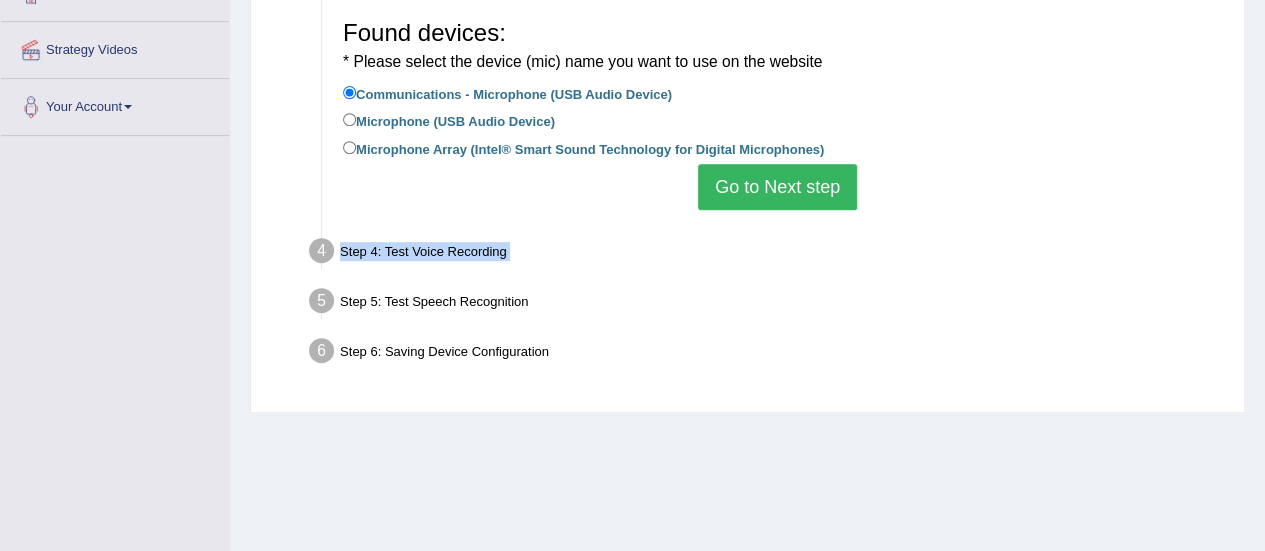 click on "Step 4: Test Voice Recording" at bounding box center (767, 254) 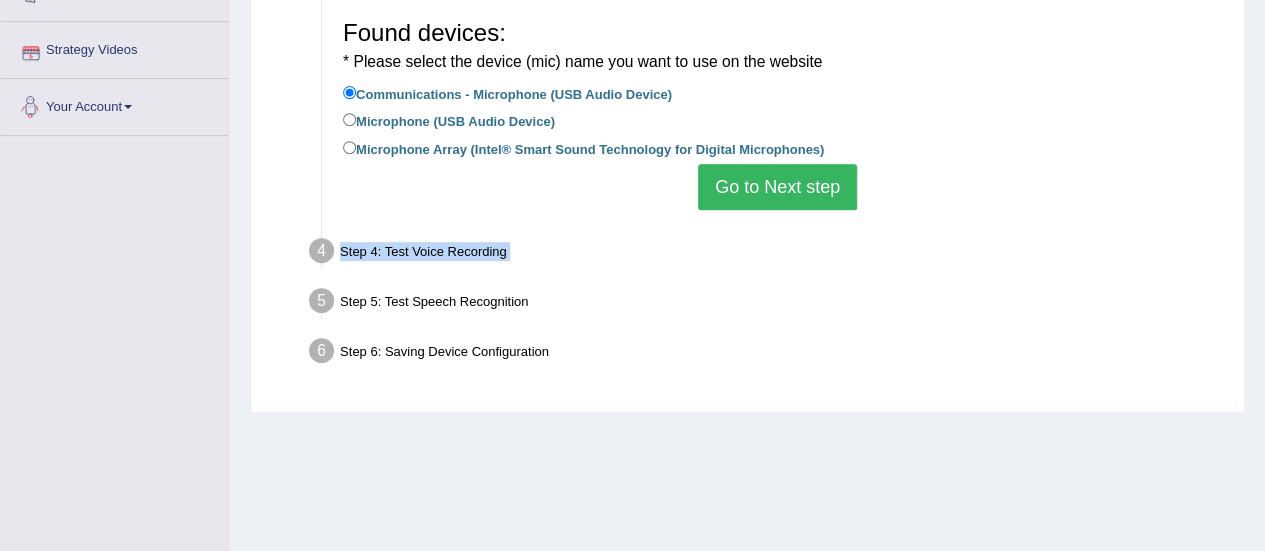 click on "Your Account" at bounding box center (115, 104) 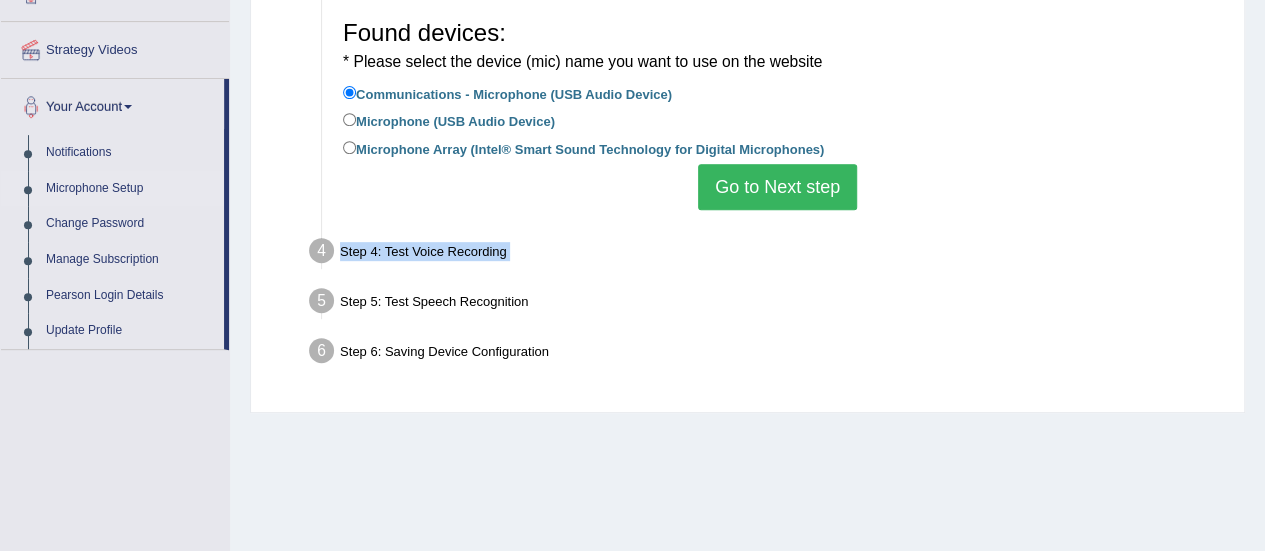 click on "Microphone Setup" at bounding box center [130, 189] 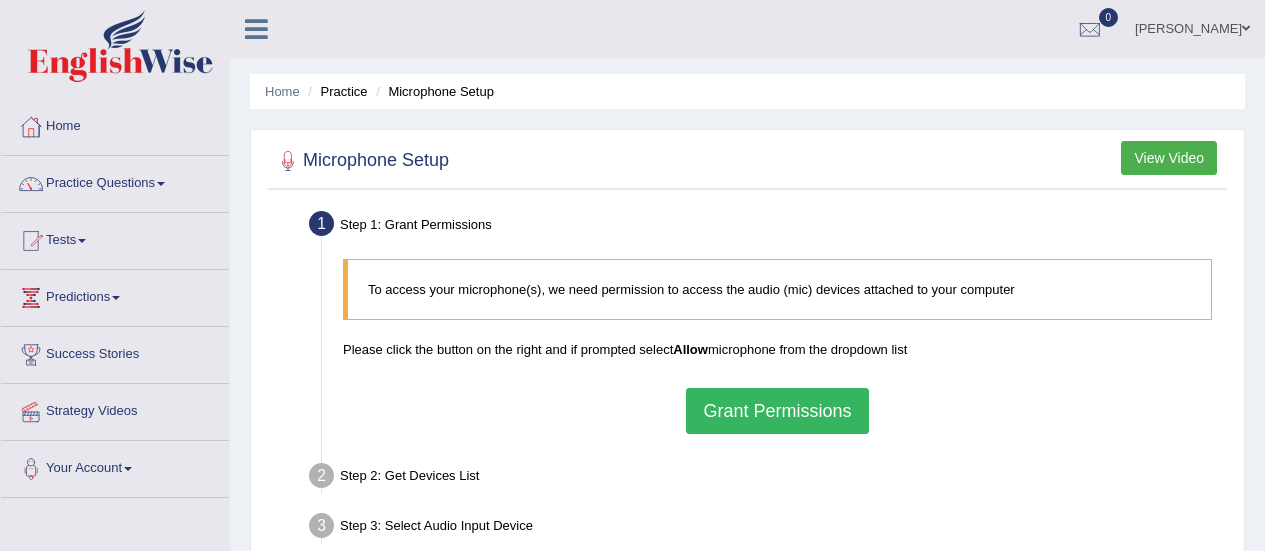 scroll, scrollTop: 0, scrollLeft: 0, axis: both 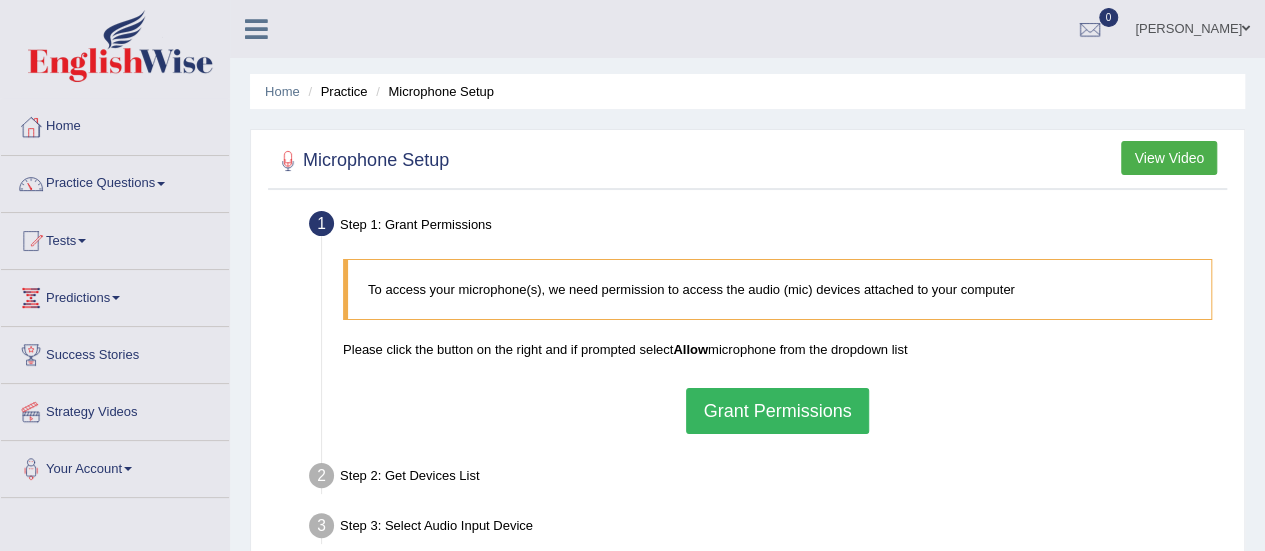 click on "Grant Permissions" at bounding box center (777, 411) 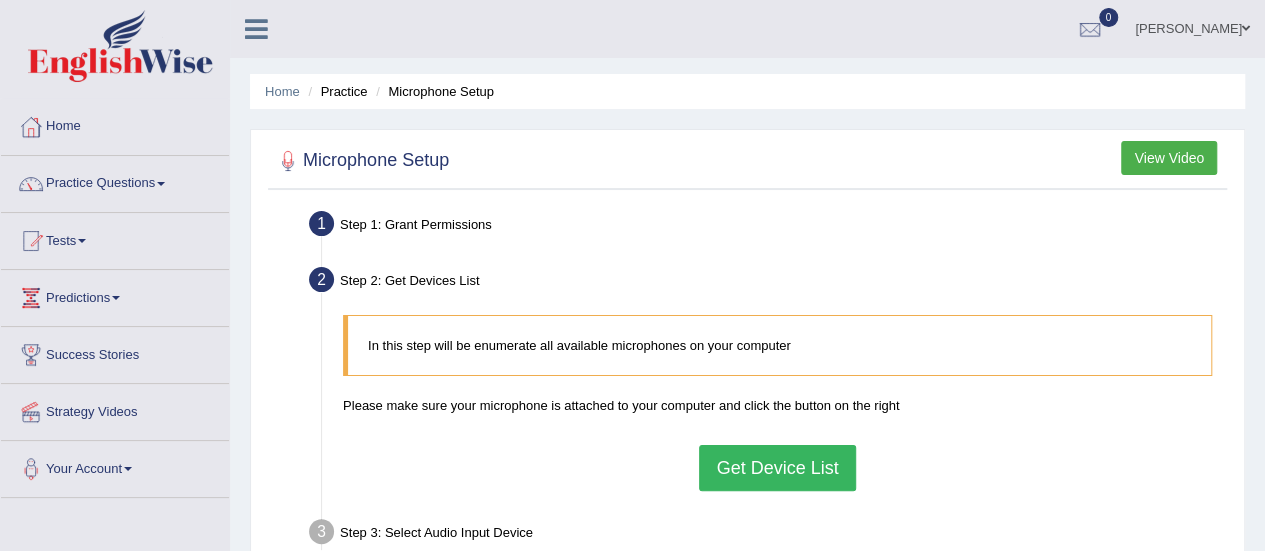 click on "Get Device List" at bounding box center (777, 468) 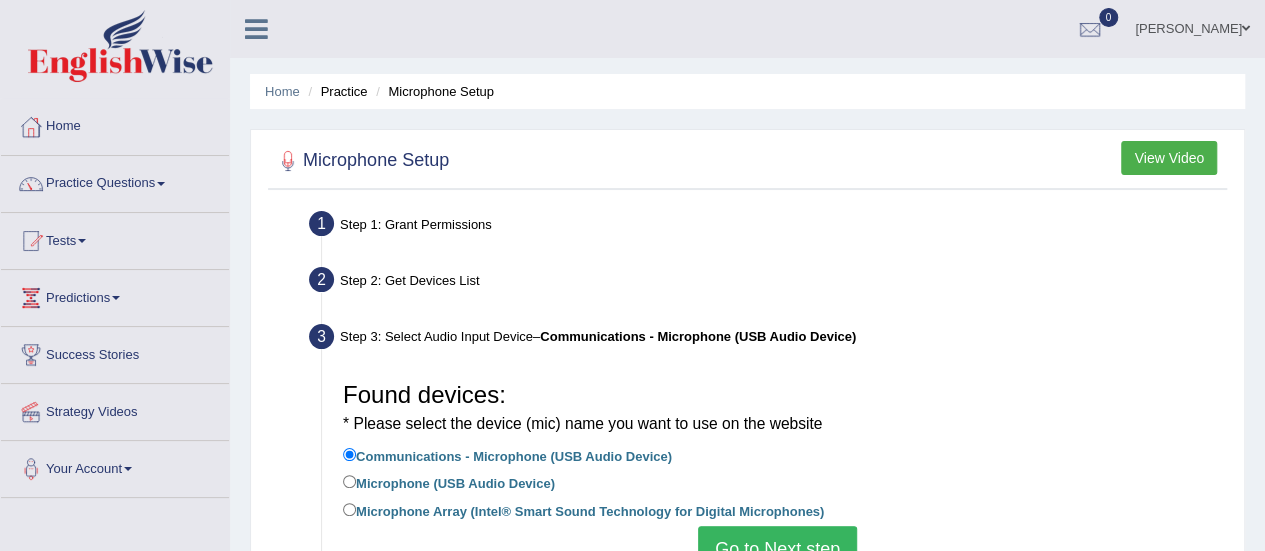 click on "Go to Next step" at bounding box center (777, 549) 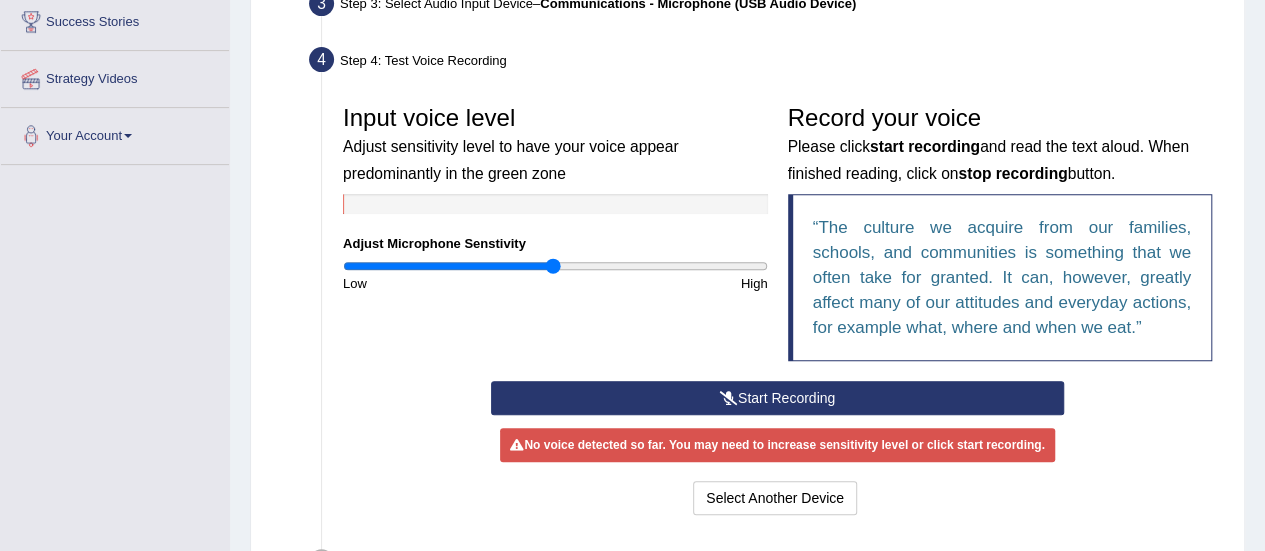 scroll, scrollTop: 346, scrollLeft: 0, axis: vertical 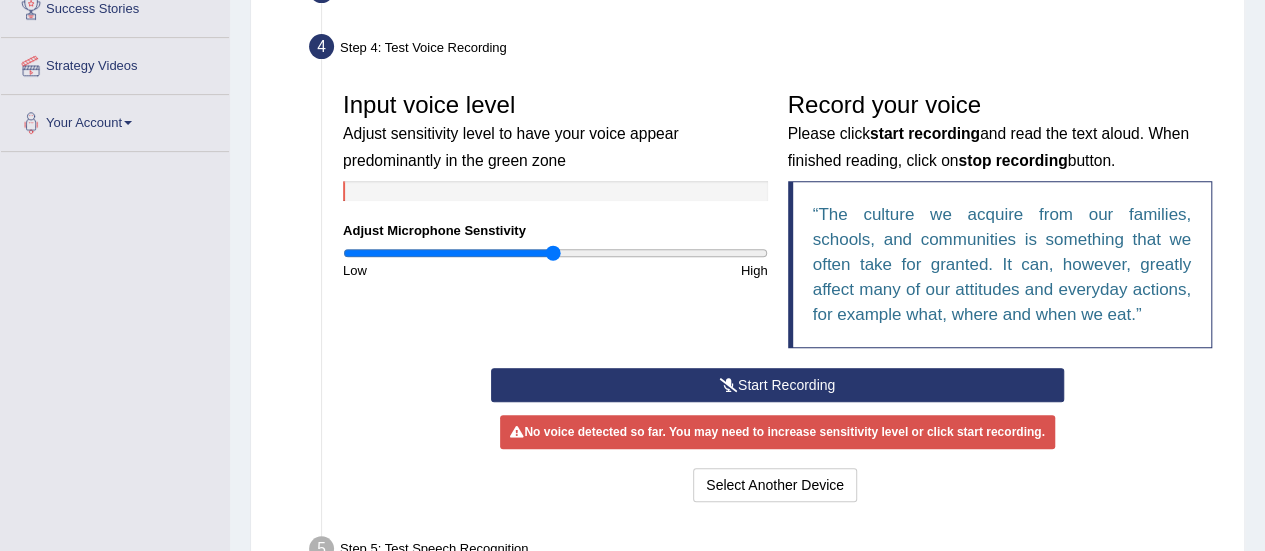 click on "Start Recording" at bounding box center [777, 385] 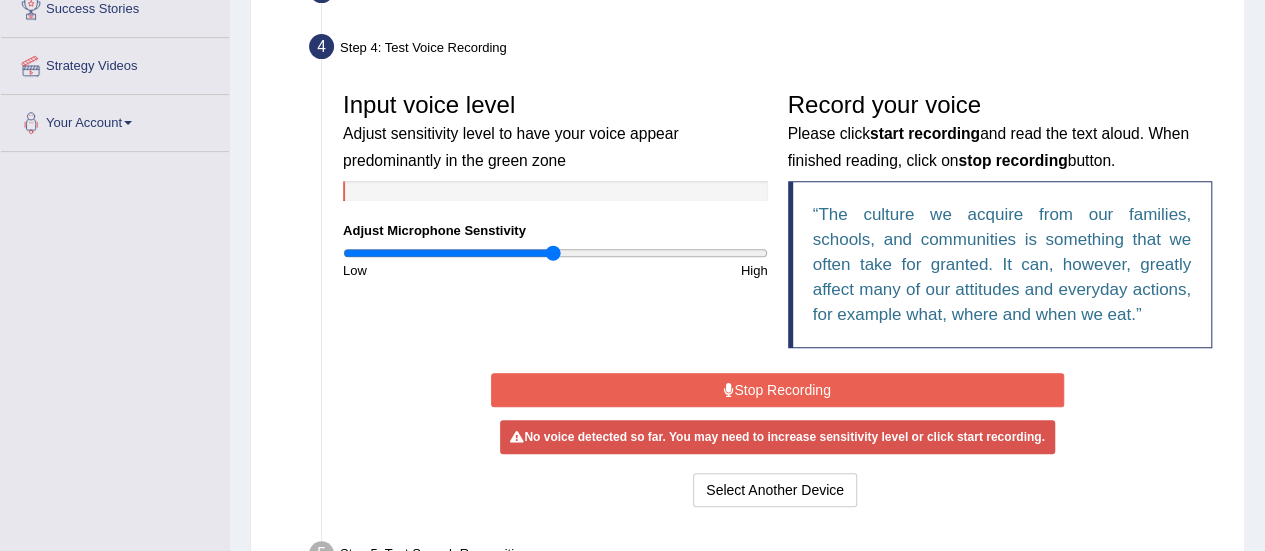 click on "Stop Recording" at bounding box center (777, 390) 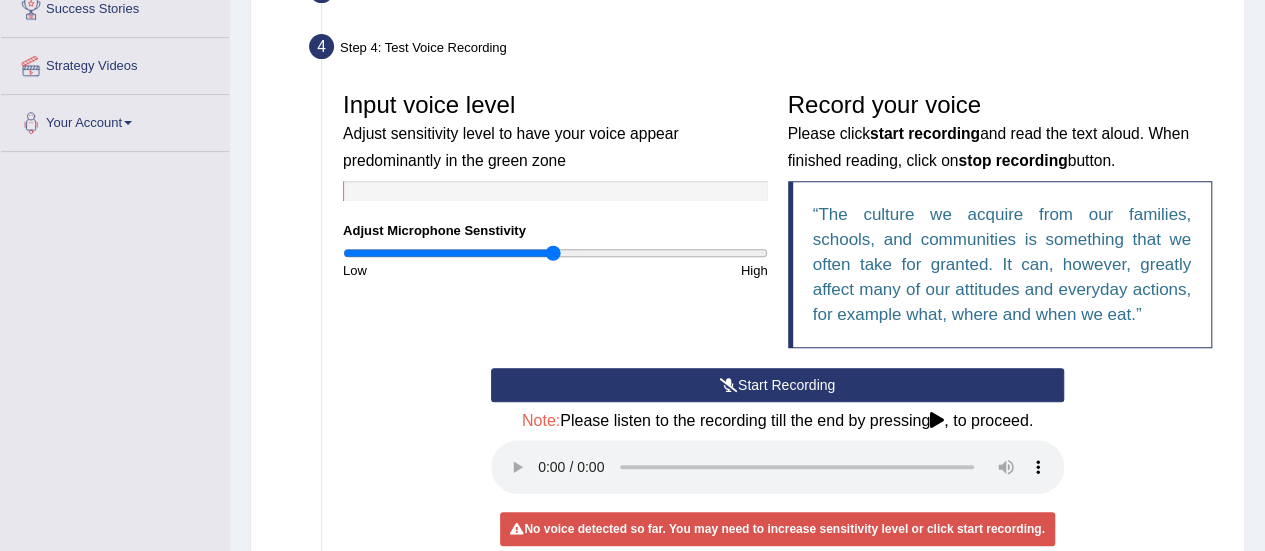 click at bounding box center (729, 385) 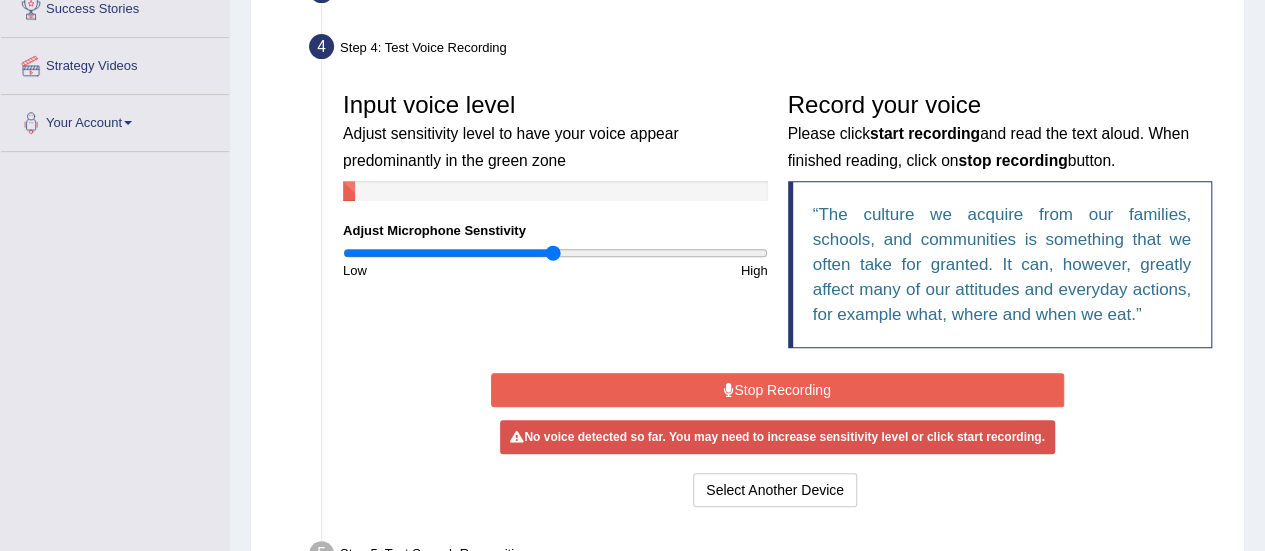 click at bounding box center [729, 390] 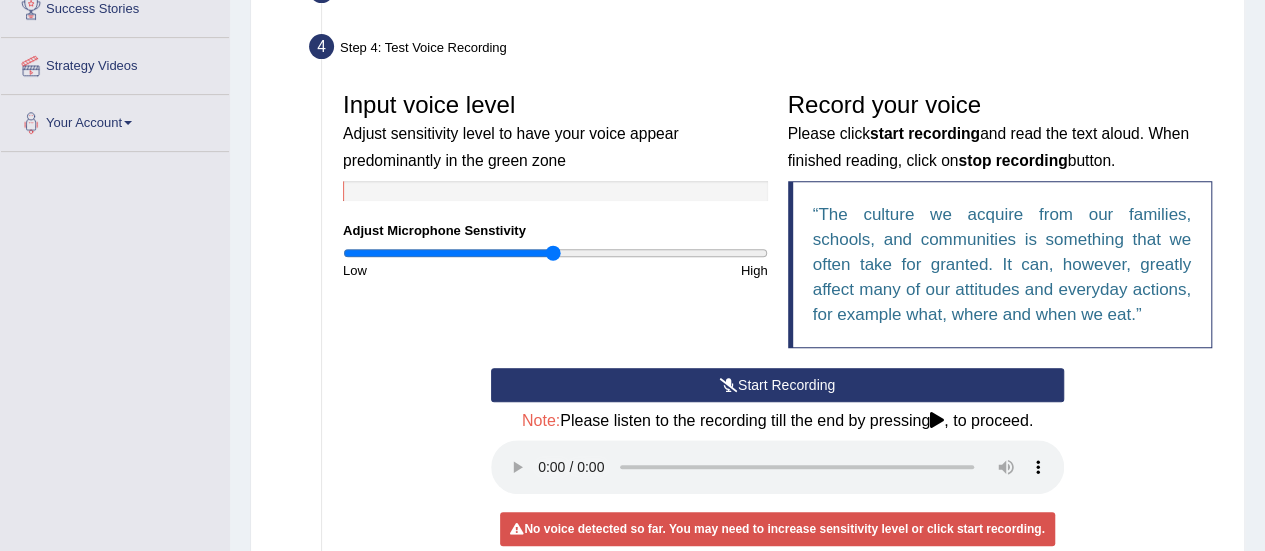 click at bounding box center [729, 385] 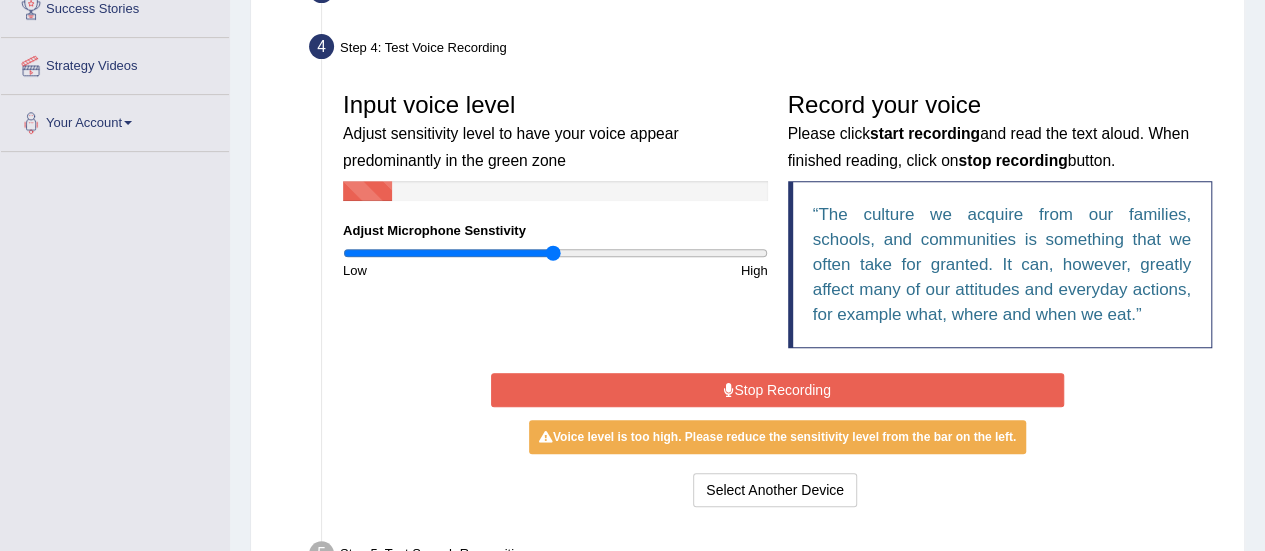 click at bounding box center [729, 390] 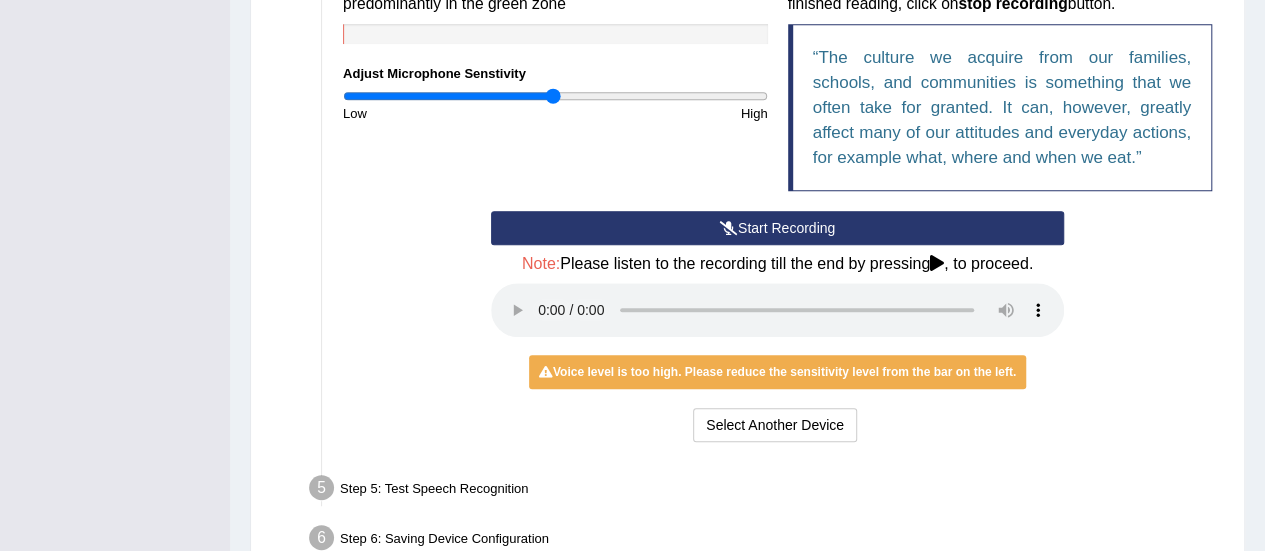 scroll, scrollTop: 506, scrollLeft: 0, axis: vertical 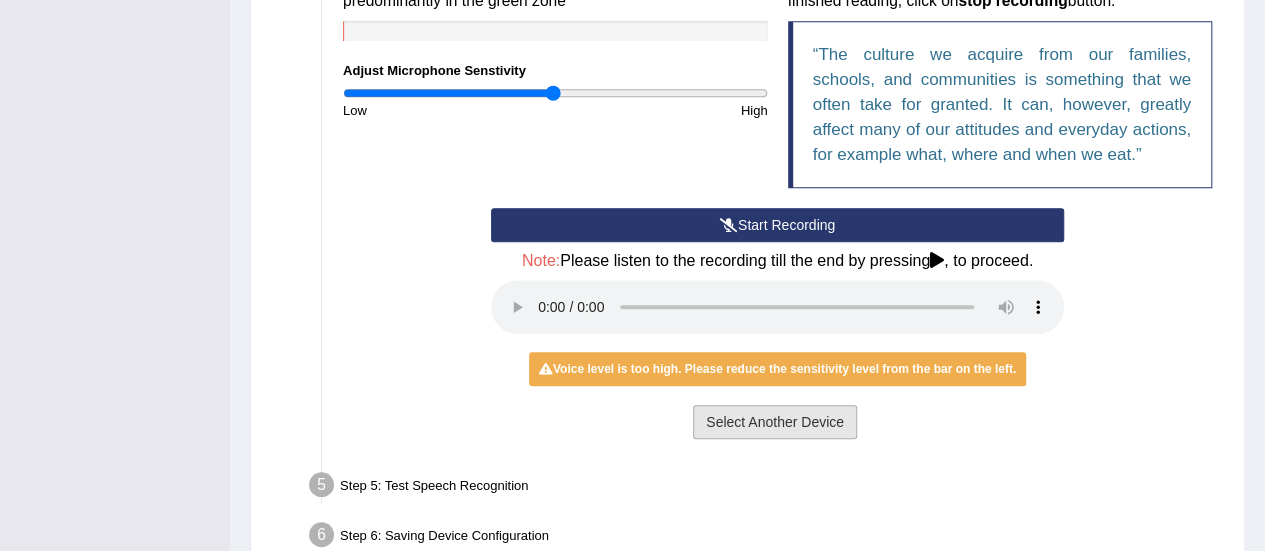 click on "Select Another Device" at bounding box center [775, 422] 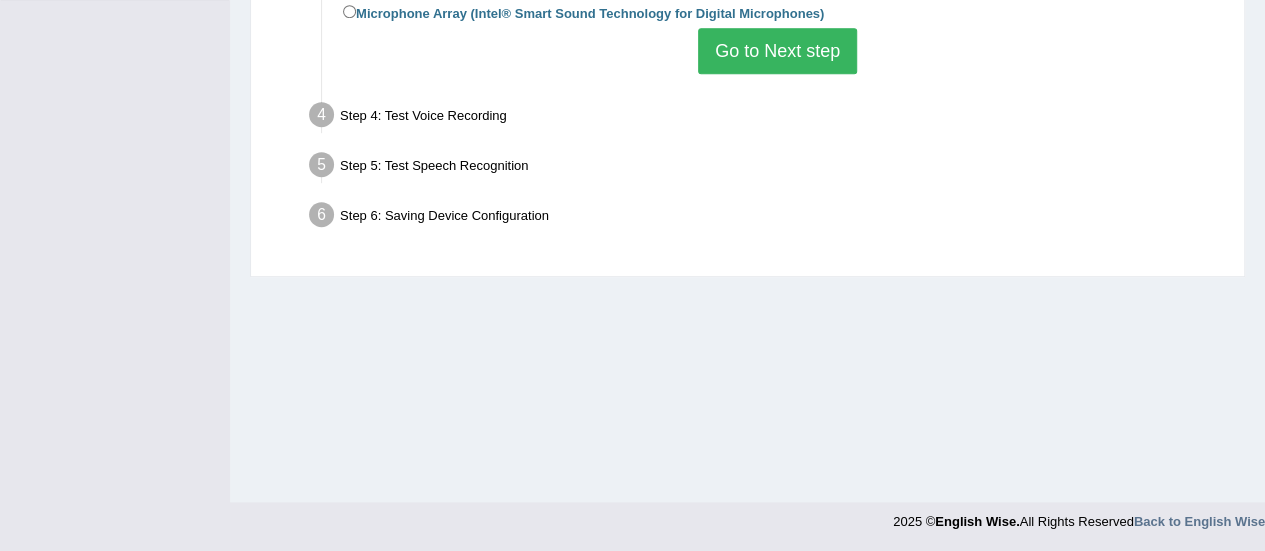 click on "Go to Next step" at bounding box center [777, 51] 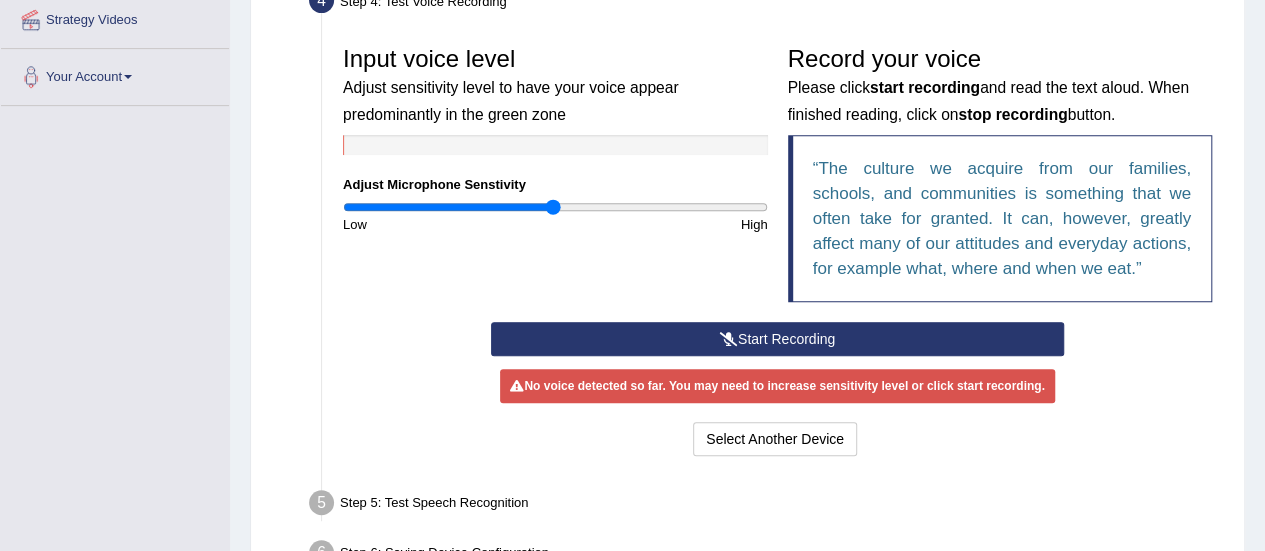 scroll, scrollTop: 378, scrollLeft: 0, axis: vertical 